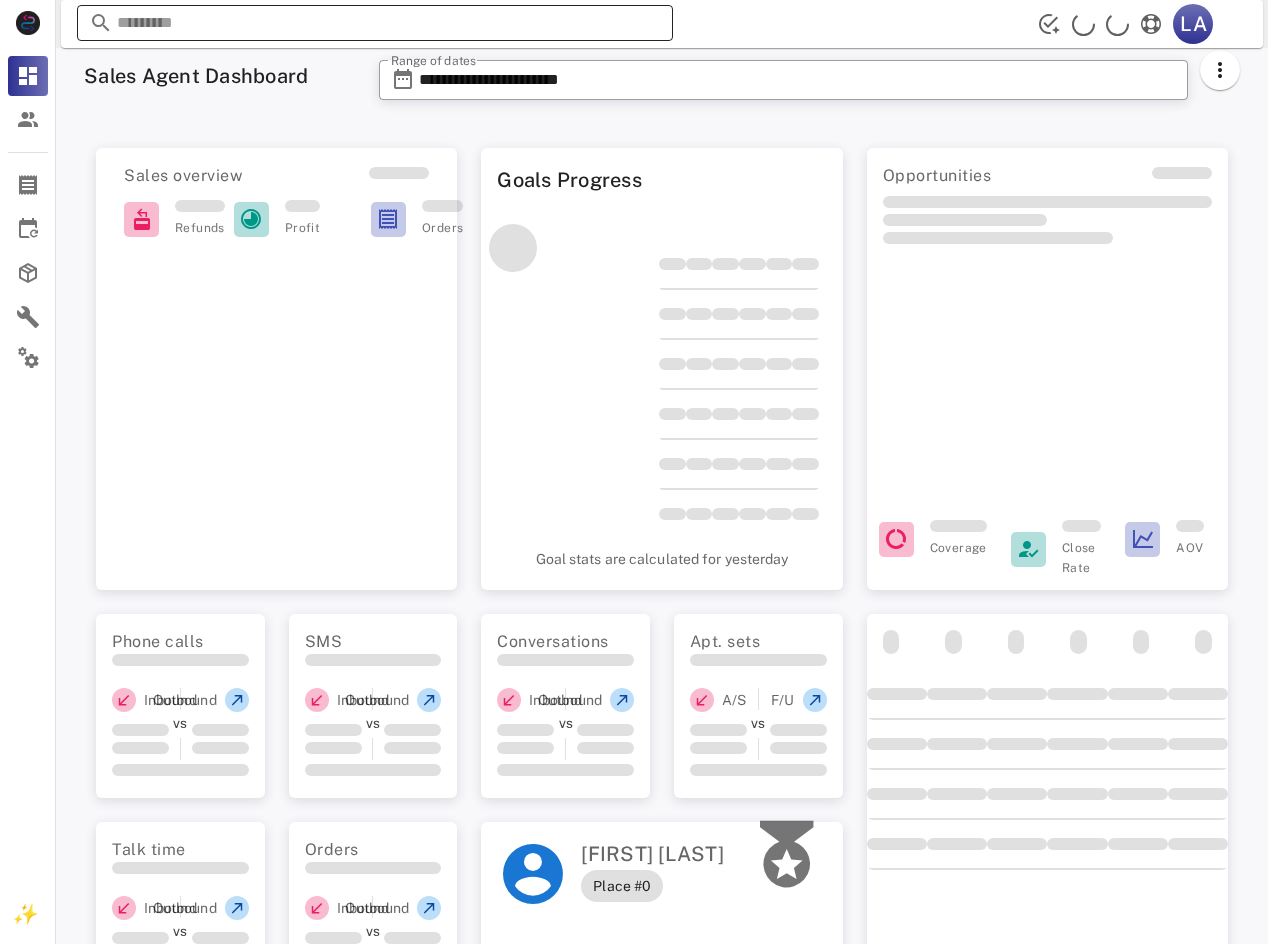 scroll, scrollTop: 0, scrollLeft: 0, axis: both 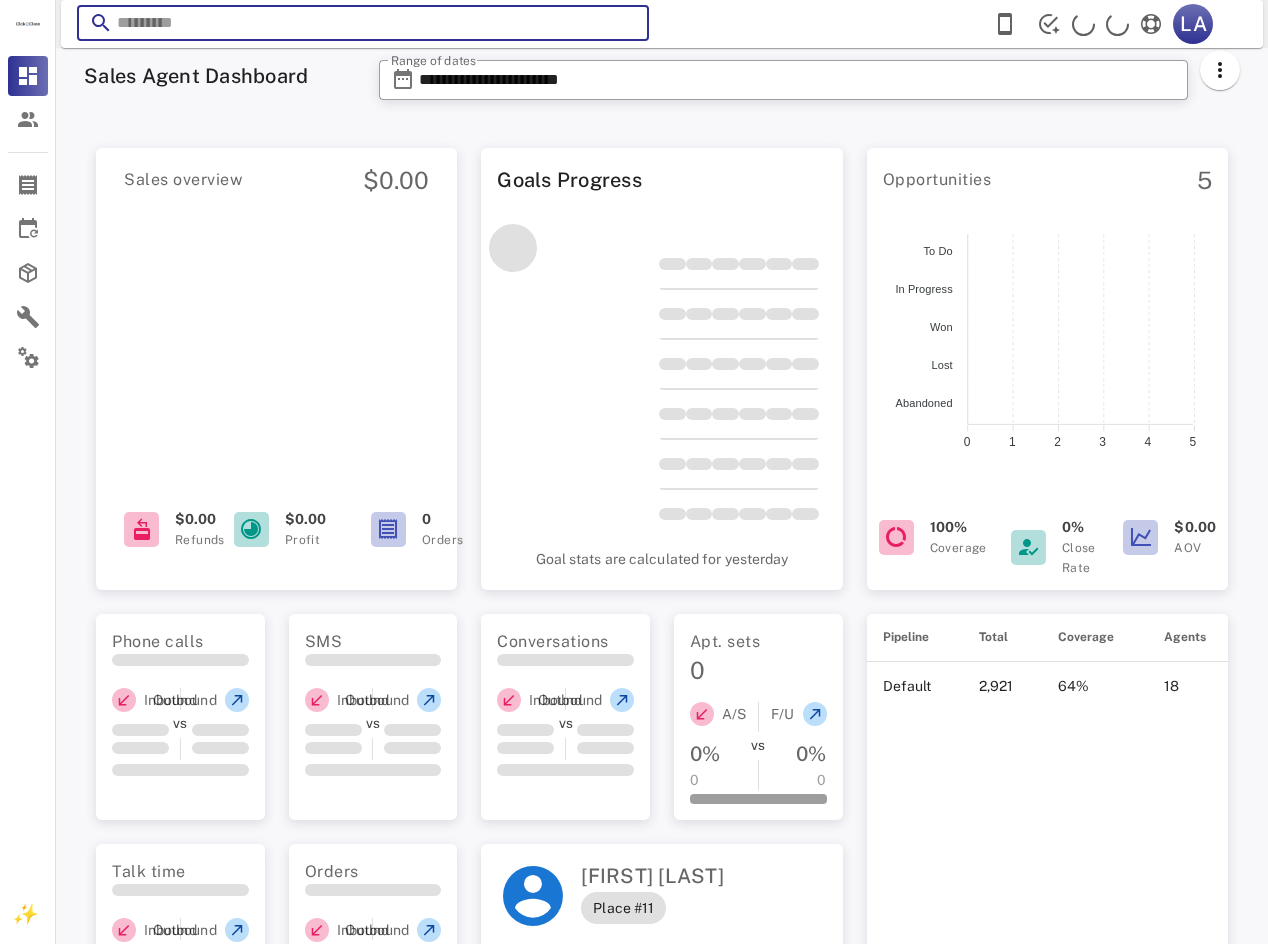 click at bounding box center (363, 23) 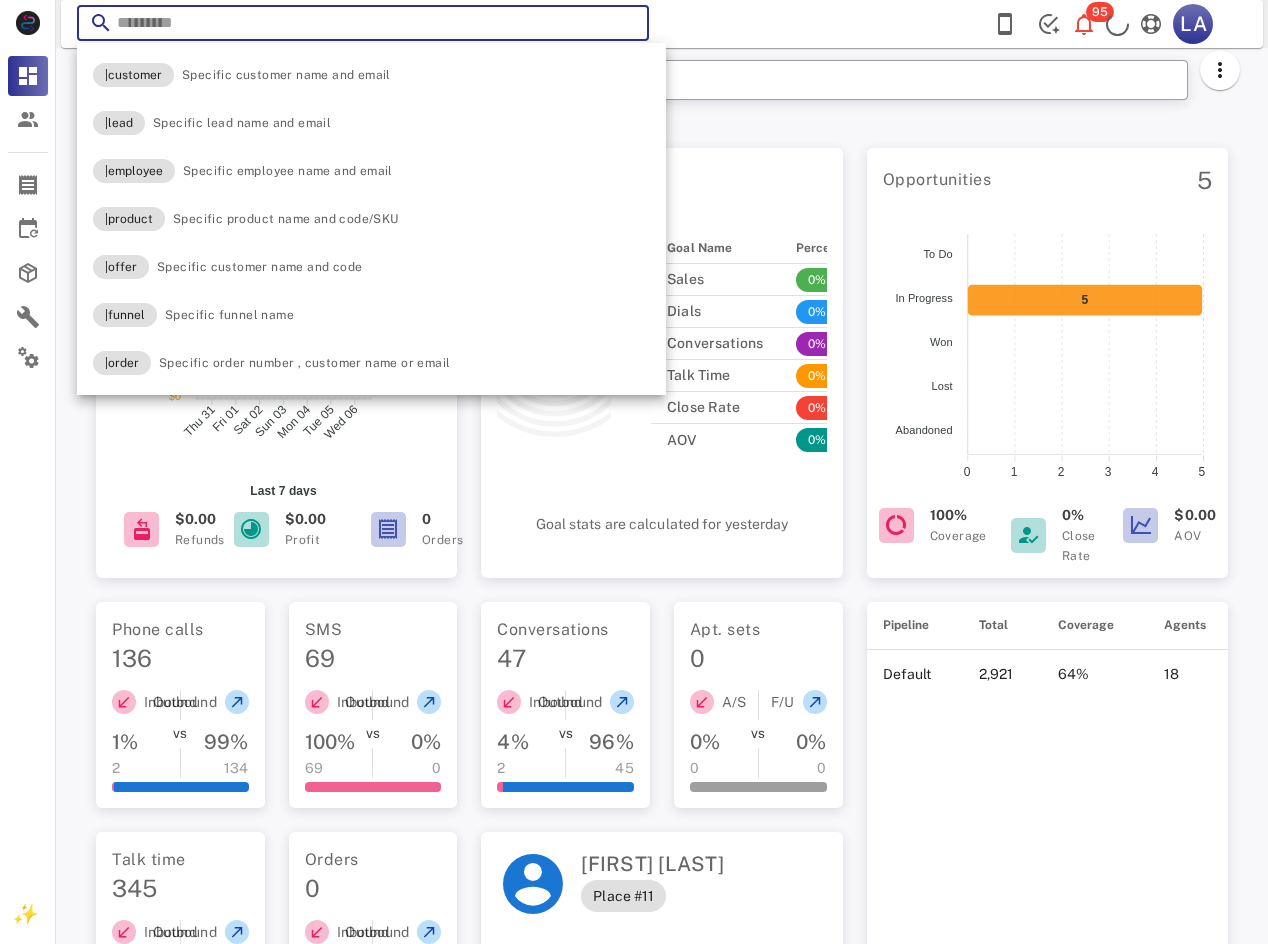 scroll, scrollTop: 0, scrollLeft: 0, axis: both 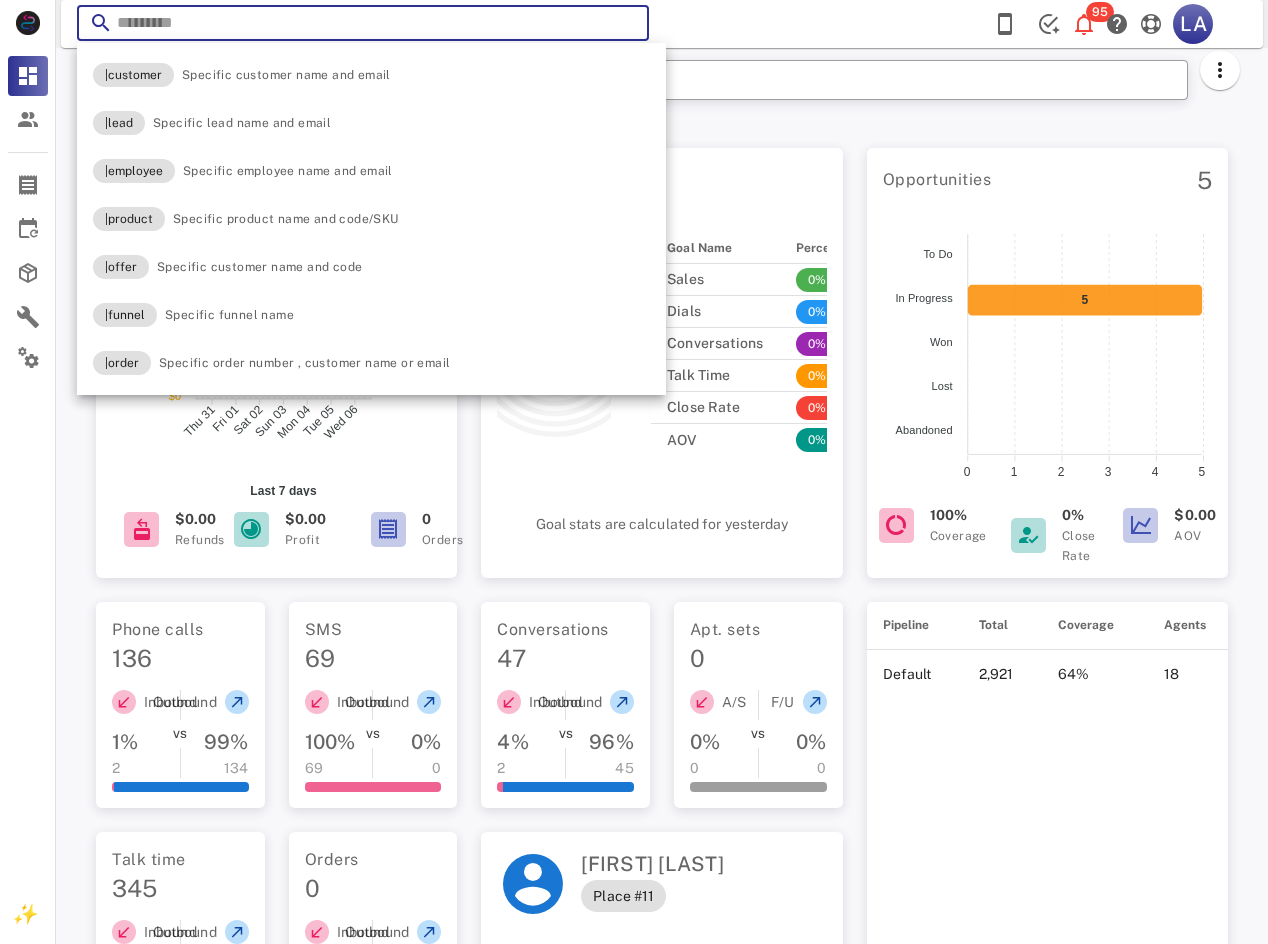 paste on "**********" 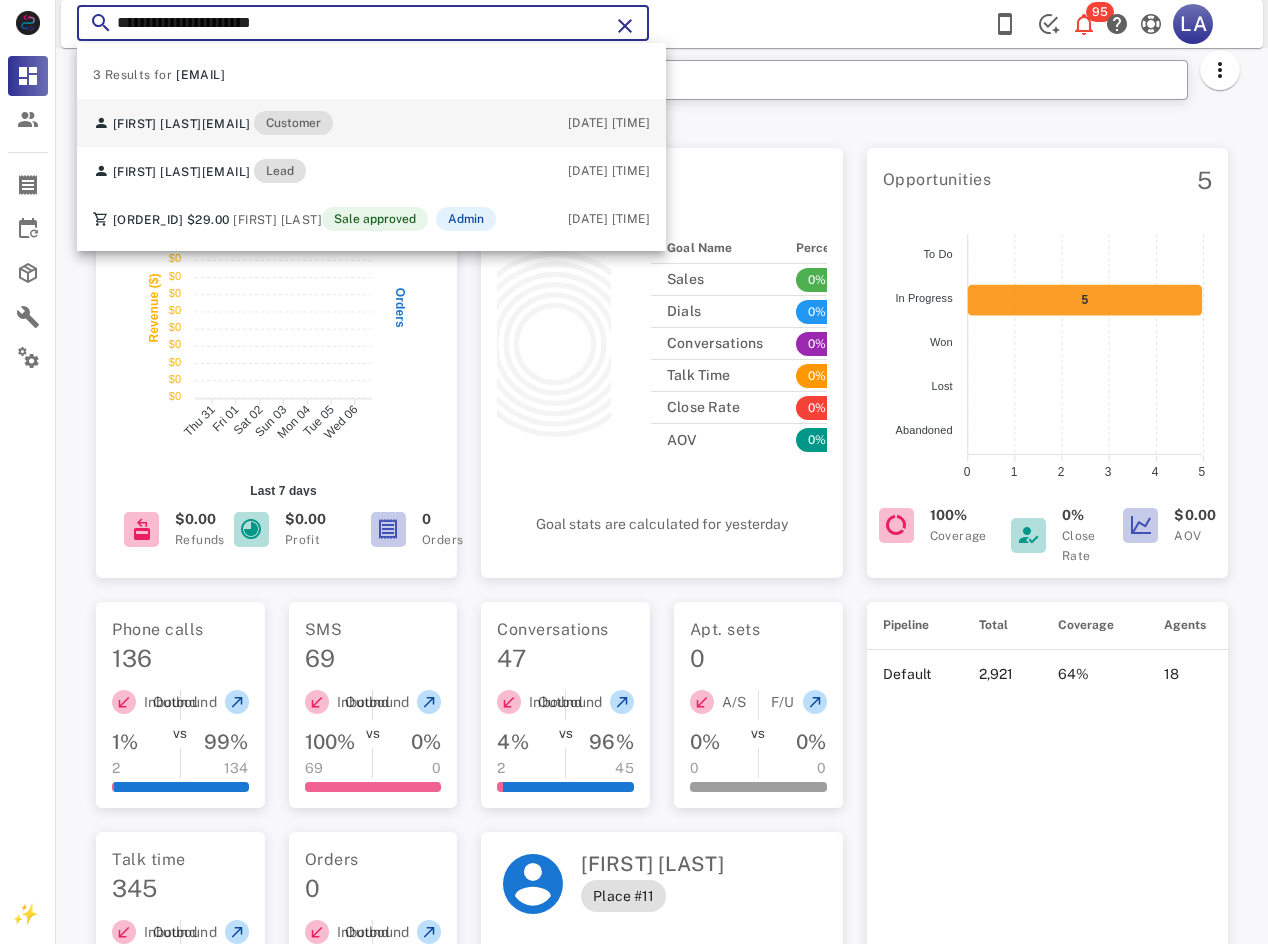 type on "**********" 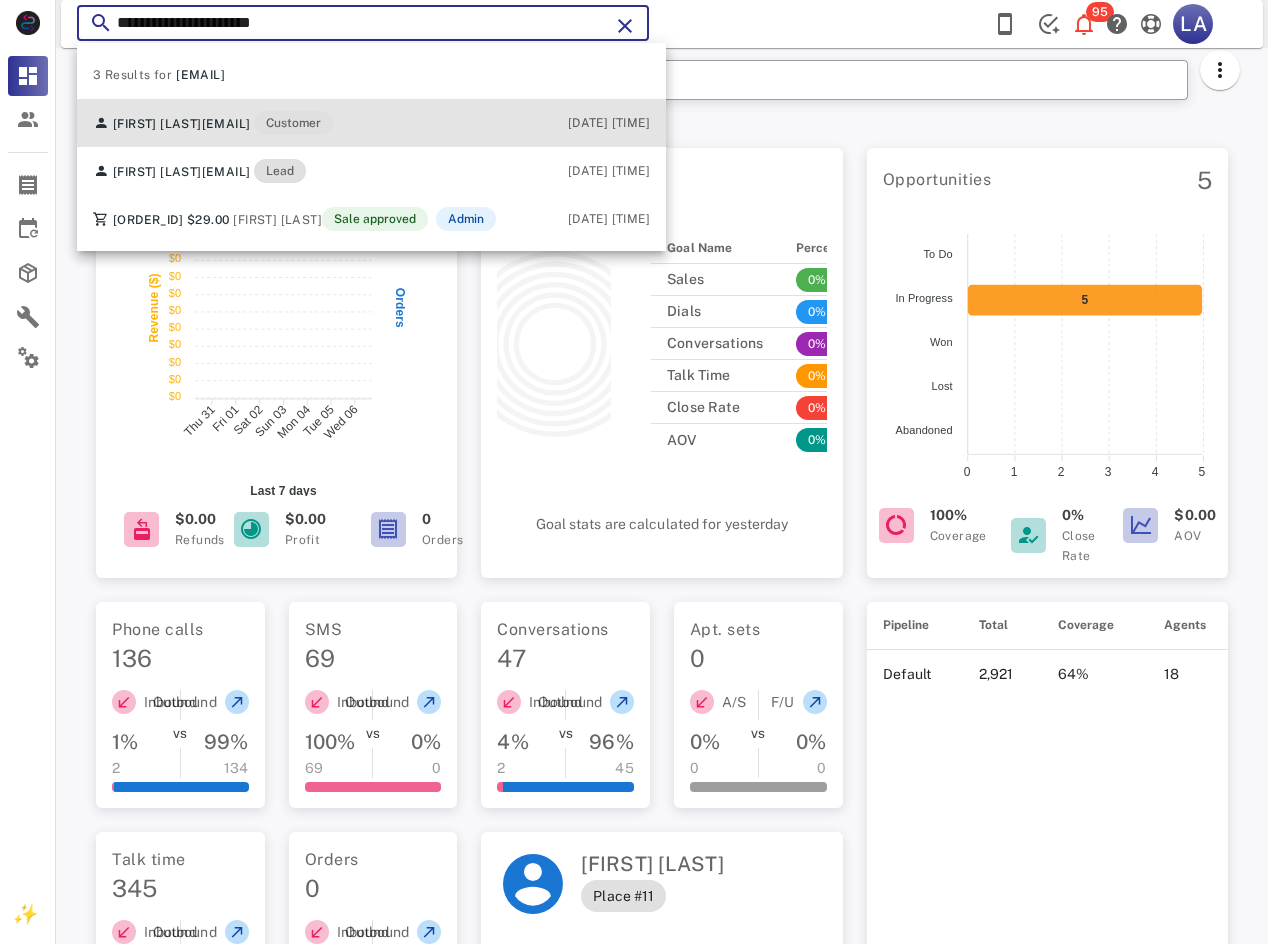 click on "[EMAIL]" at bounding box center [226, 124] 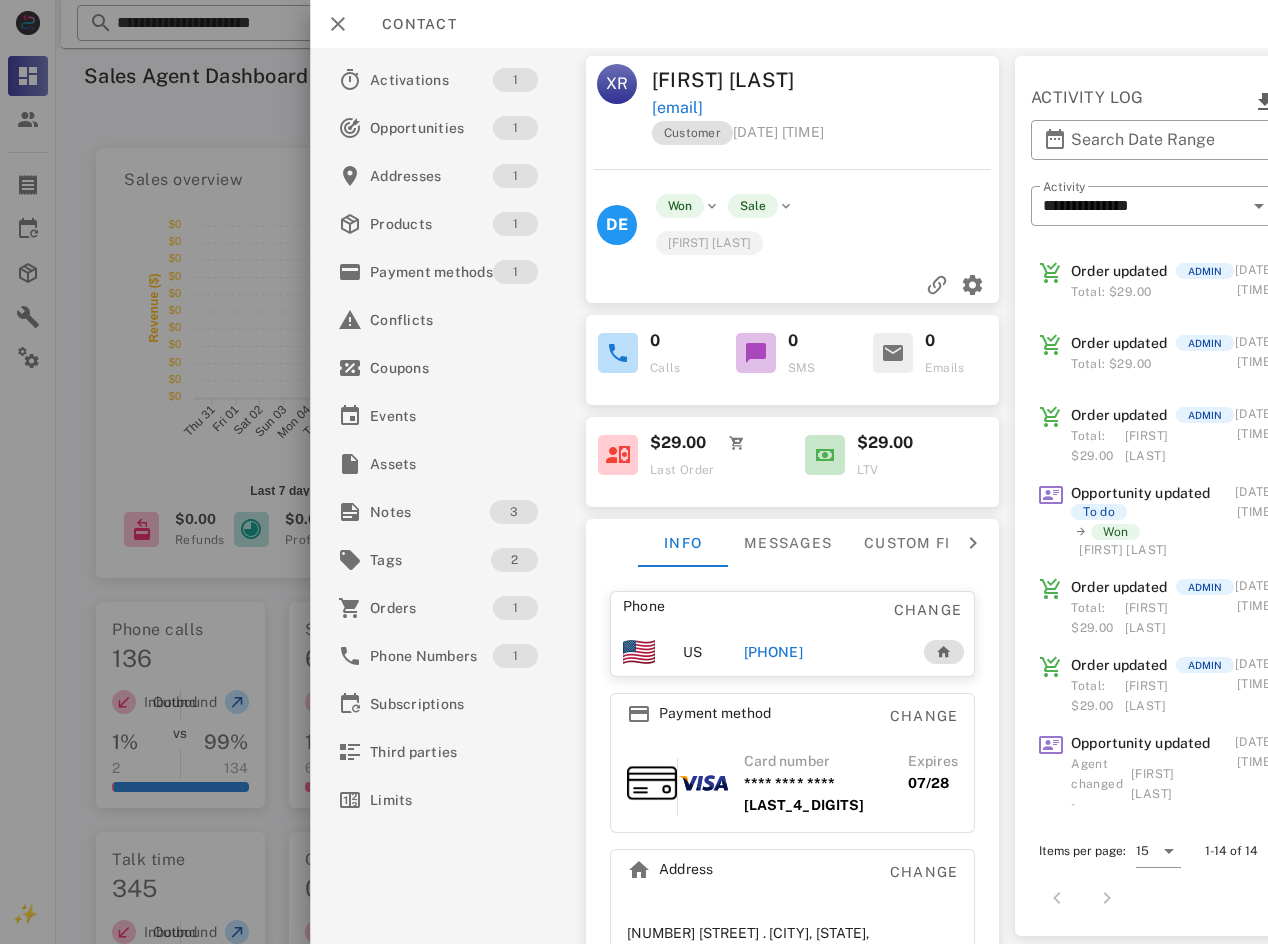 scroll, scrollTop: 0, scrollLeft: 73, axis: horizontal 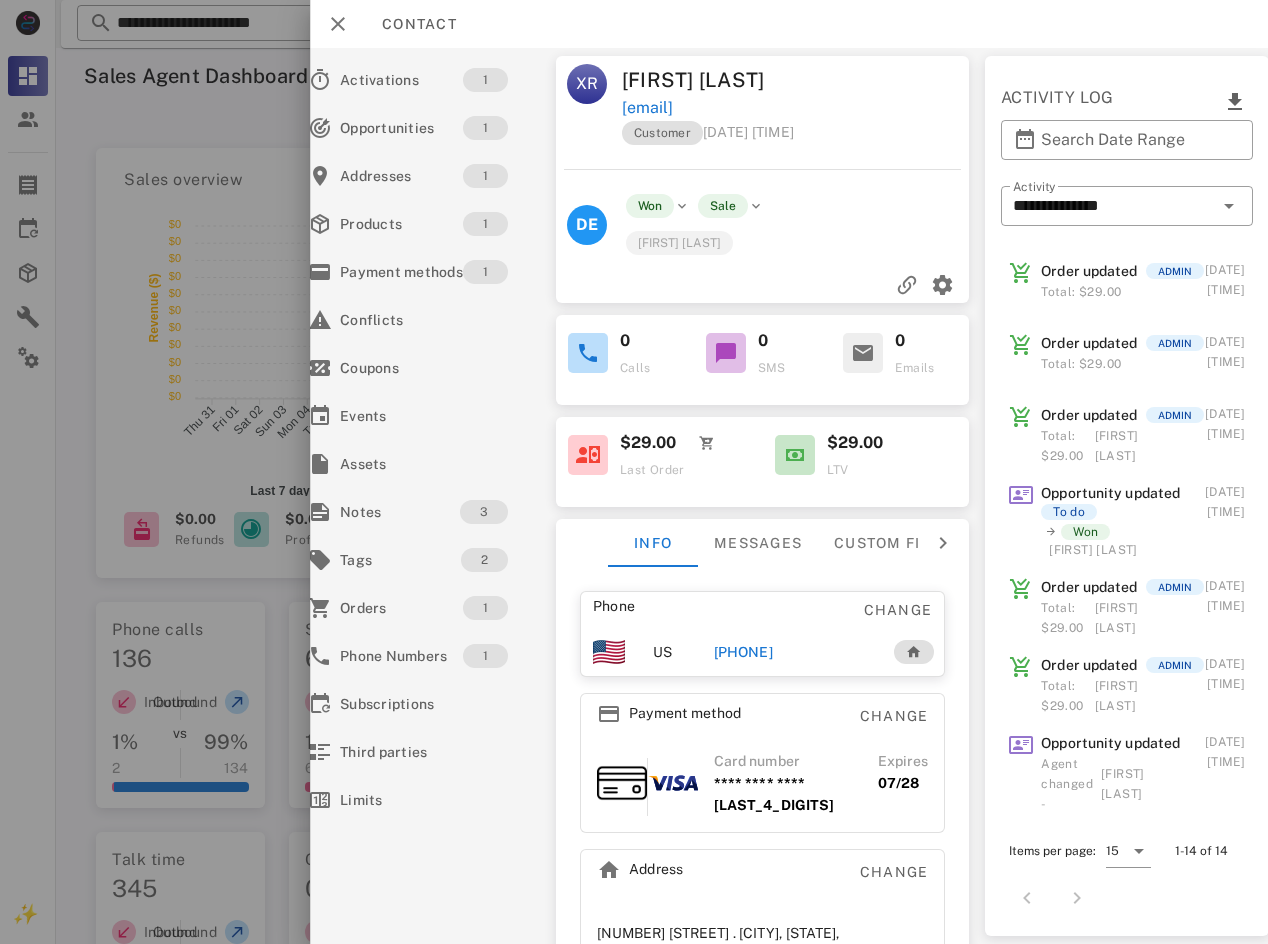 click on "[PHONE]" at bounding box center [742, 652] 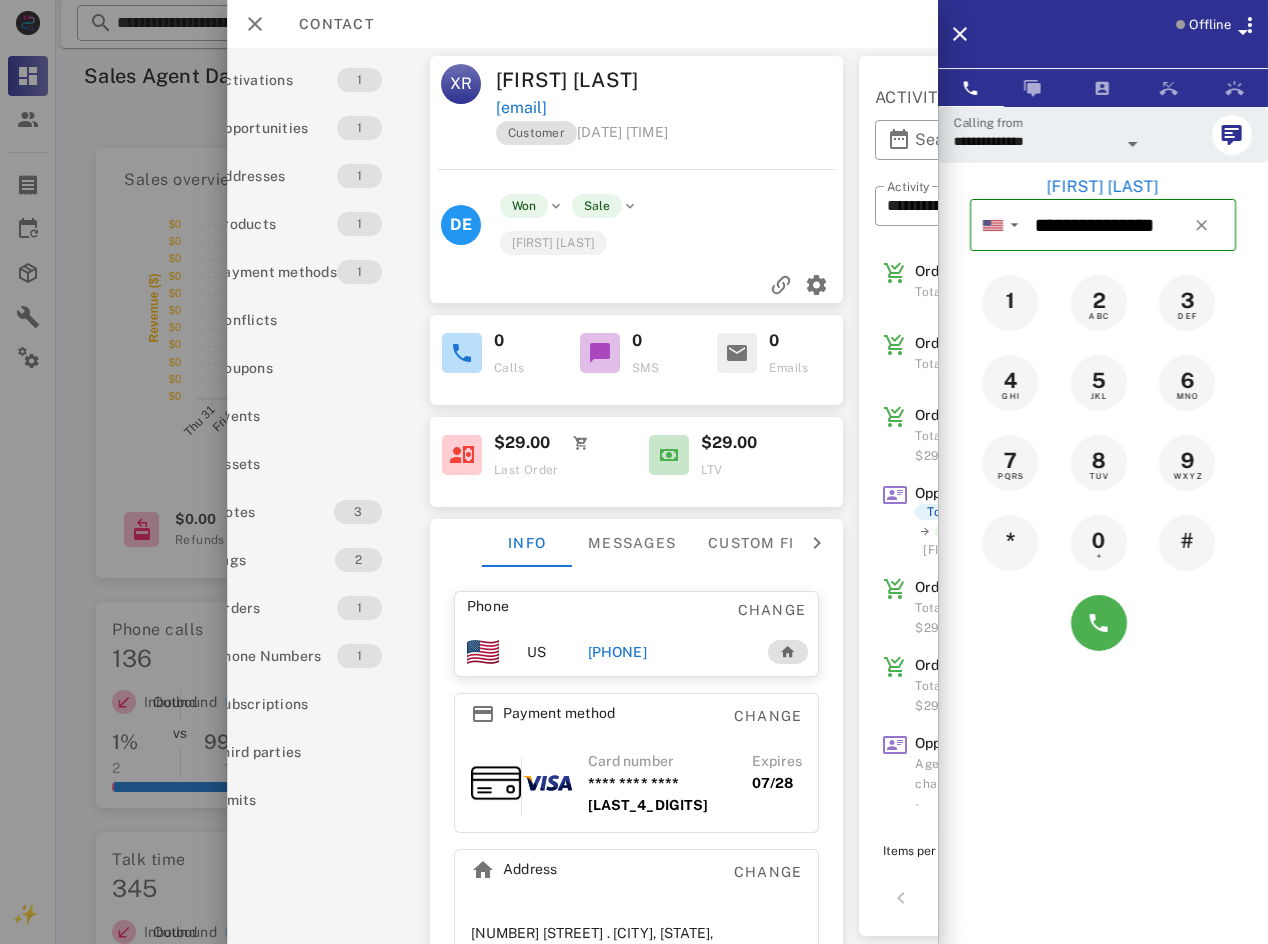 click at bounding box center (1103, 623) 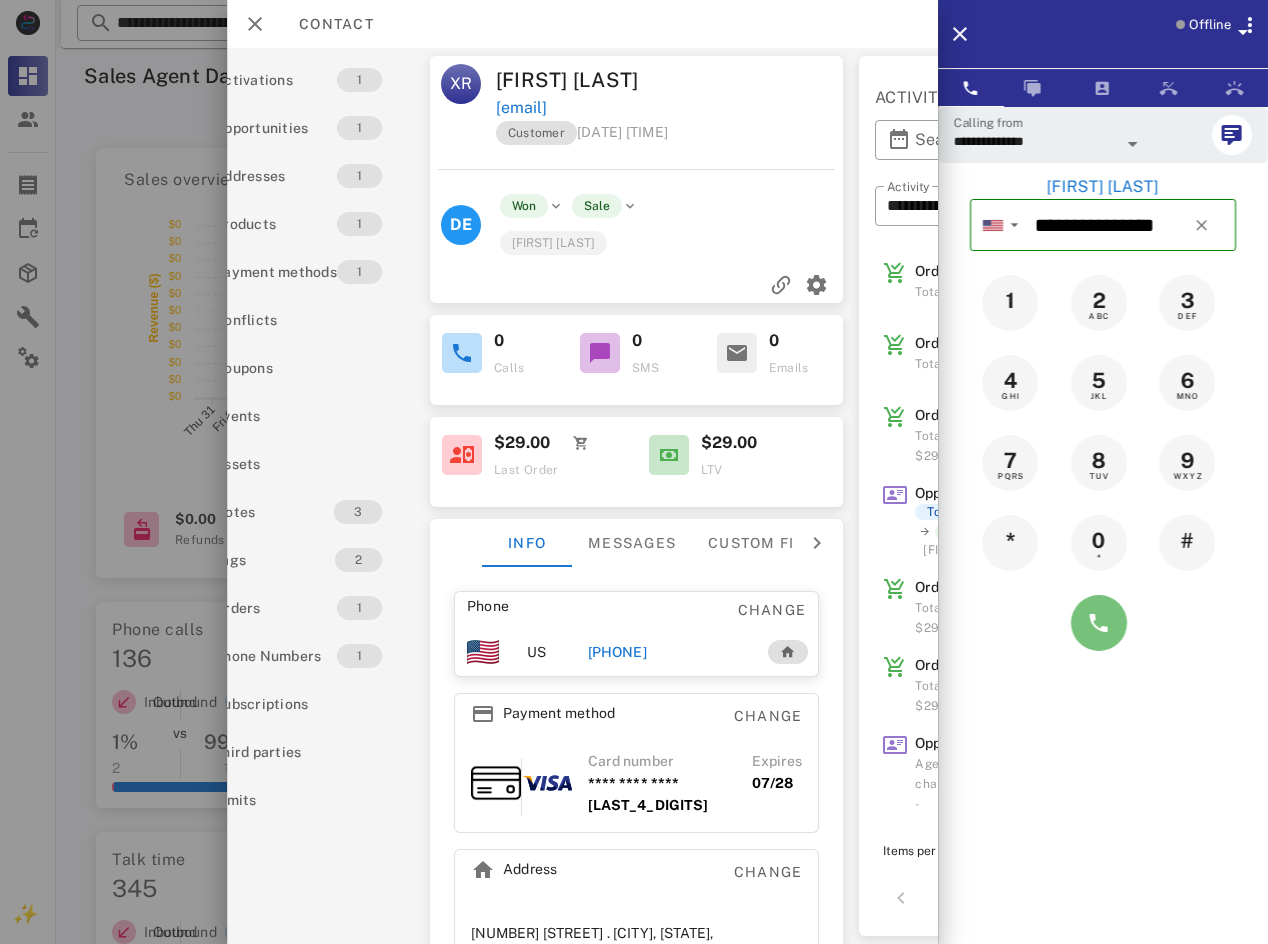 click at bounding box center (1099, 623) 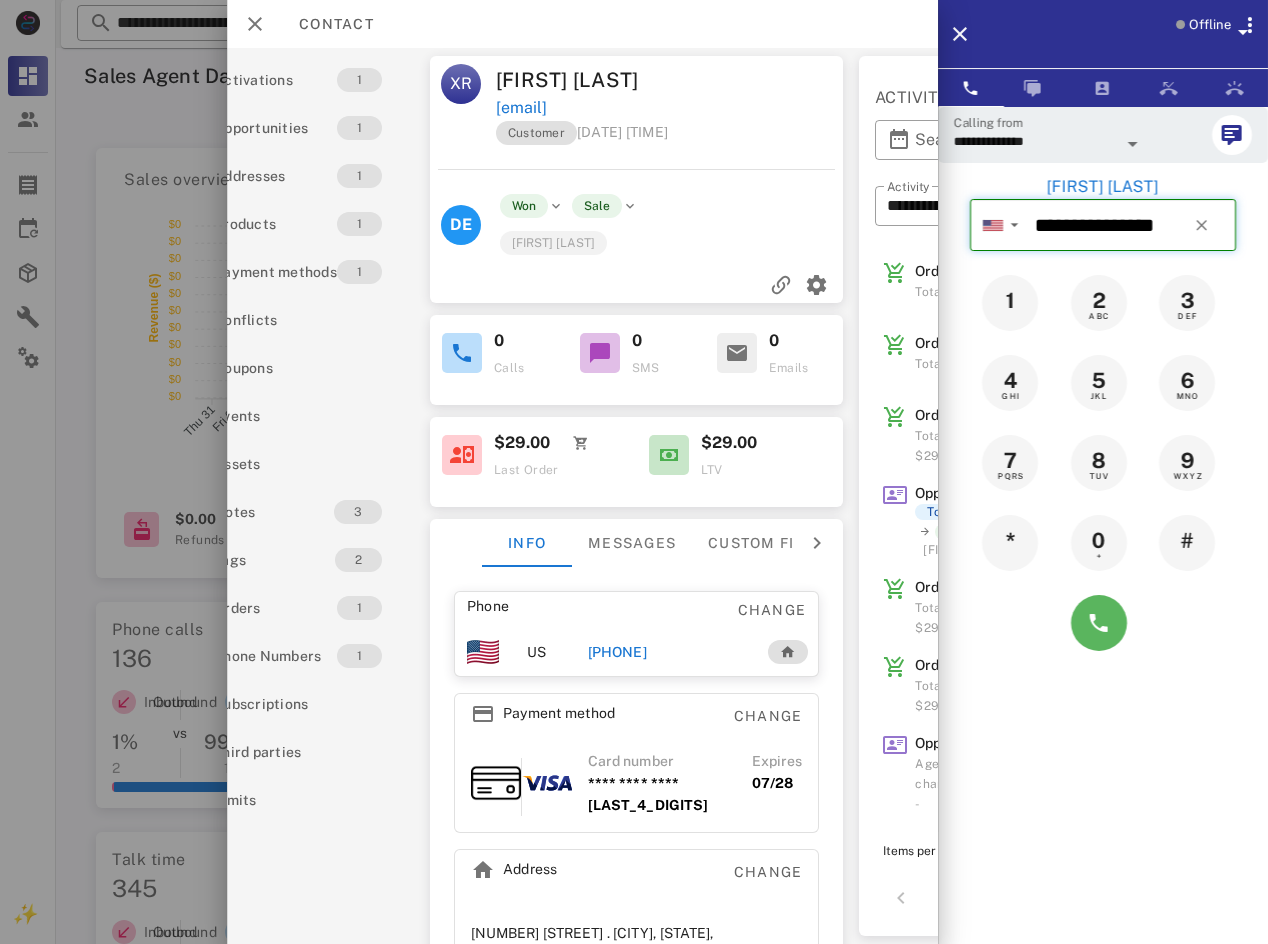 type 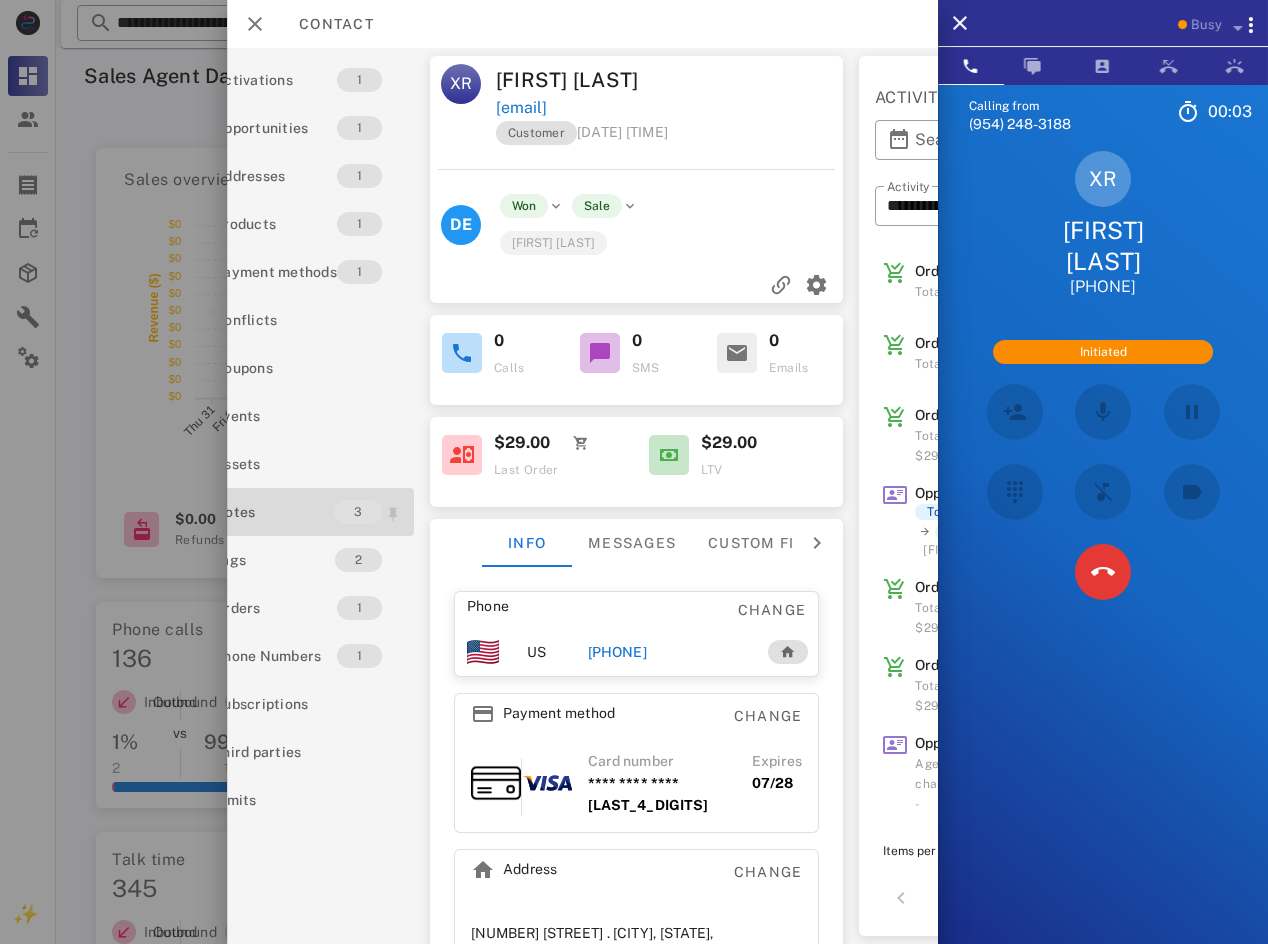 click on "Notes" at bounding box center [274, 512] 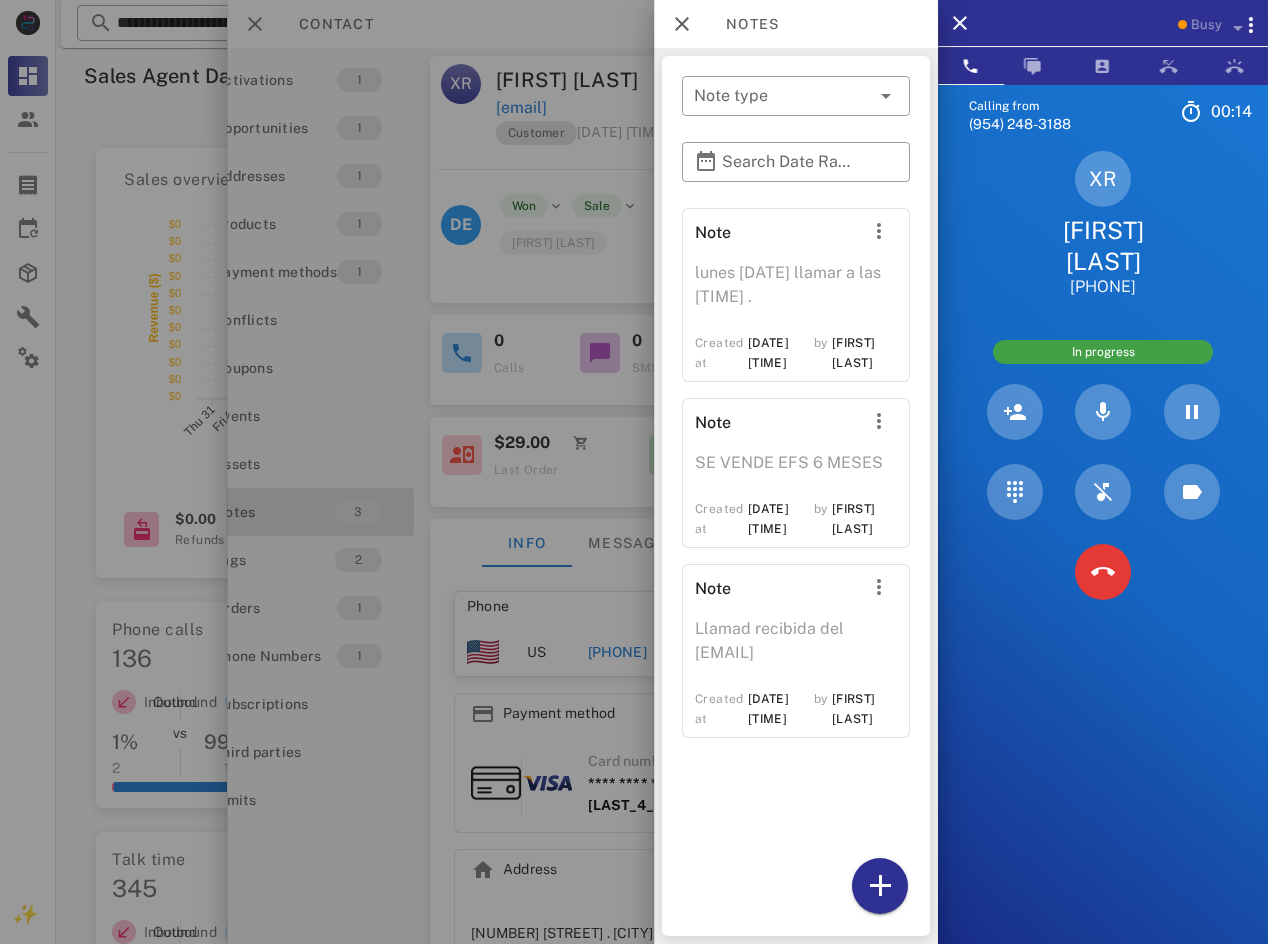 drag, startPoint x: 737, startPoint y: 711, endPoint x: 689, endPoint y: 697, distance: 50 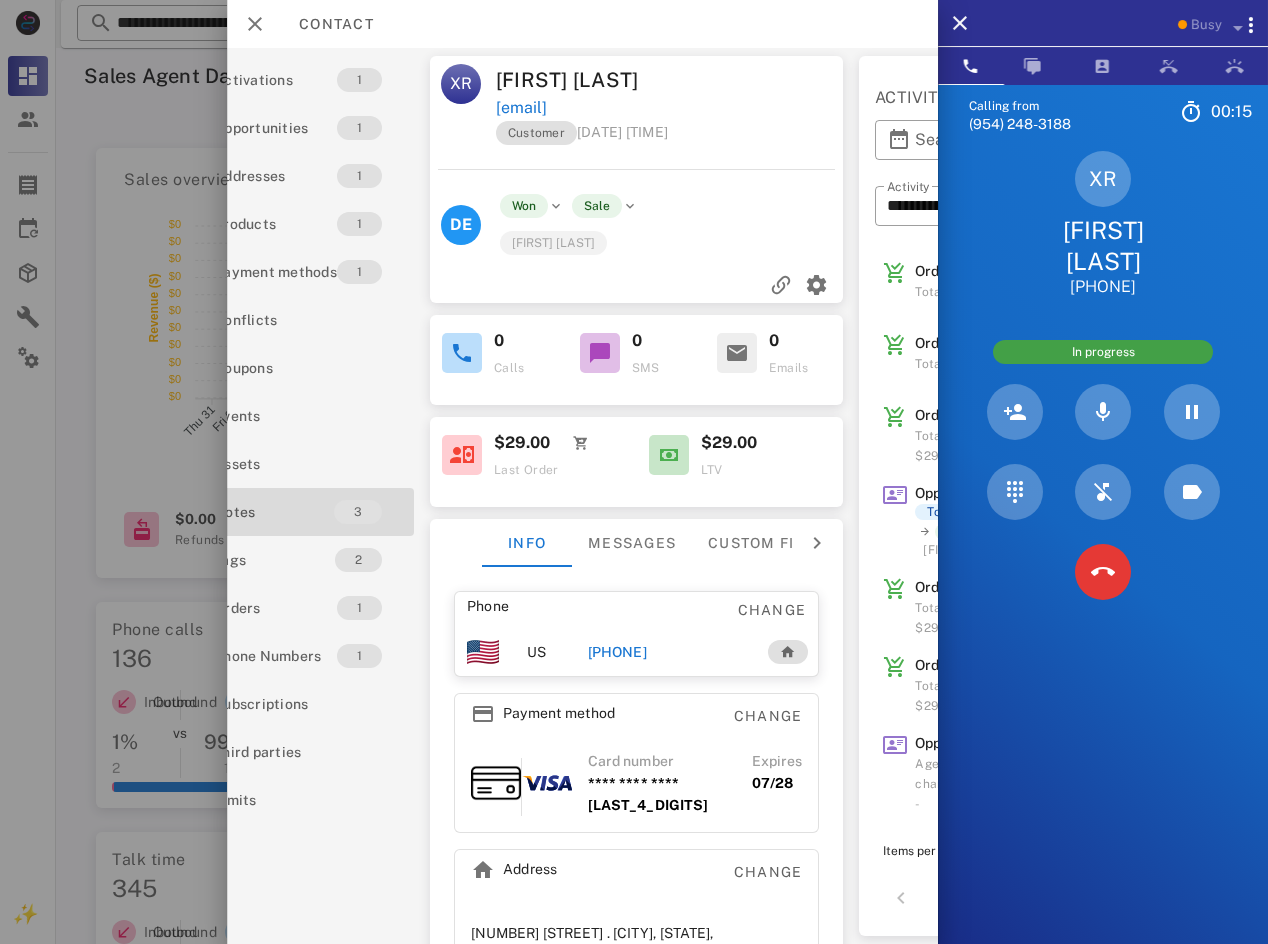 click at bounding box center [634, 472] 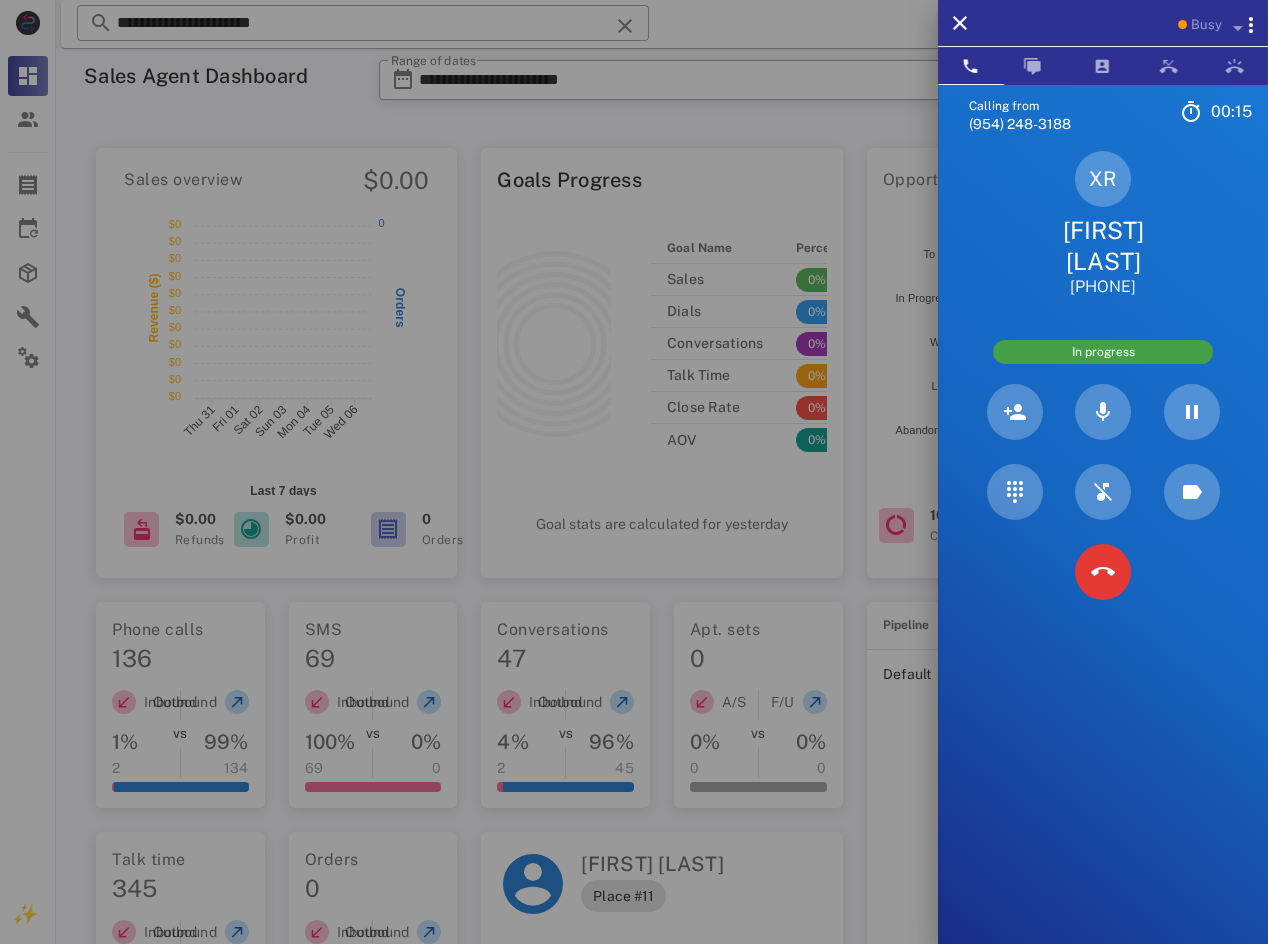 click at bounding box center [634, 472] 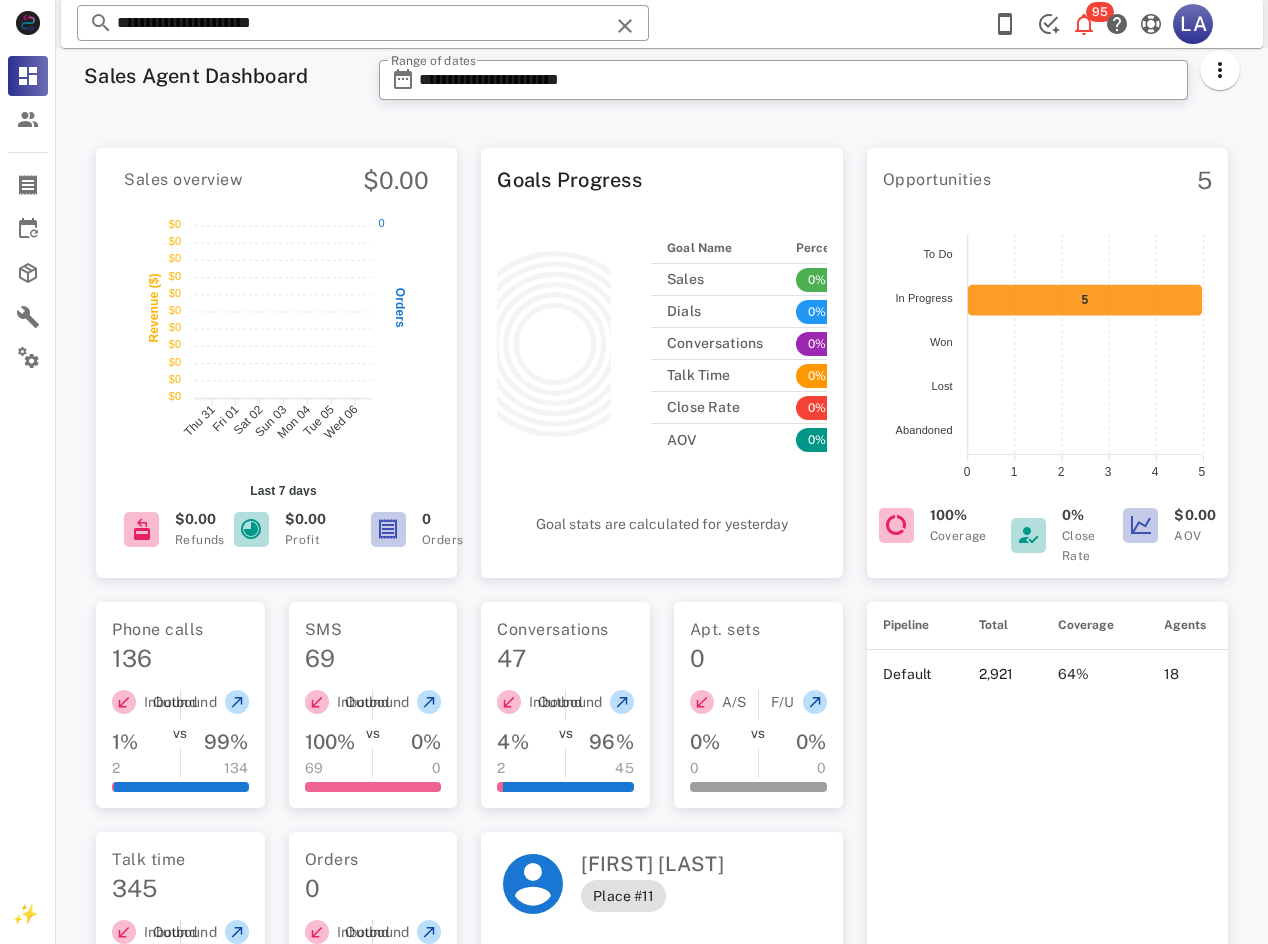 click on "**********" at bounding box center (363, 23) 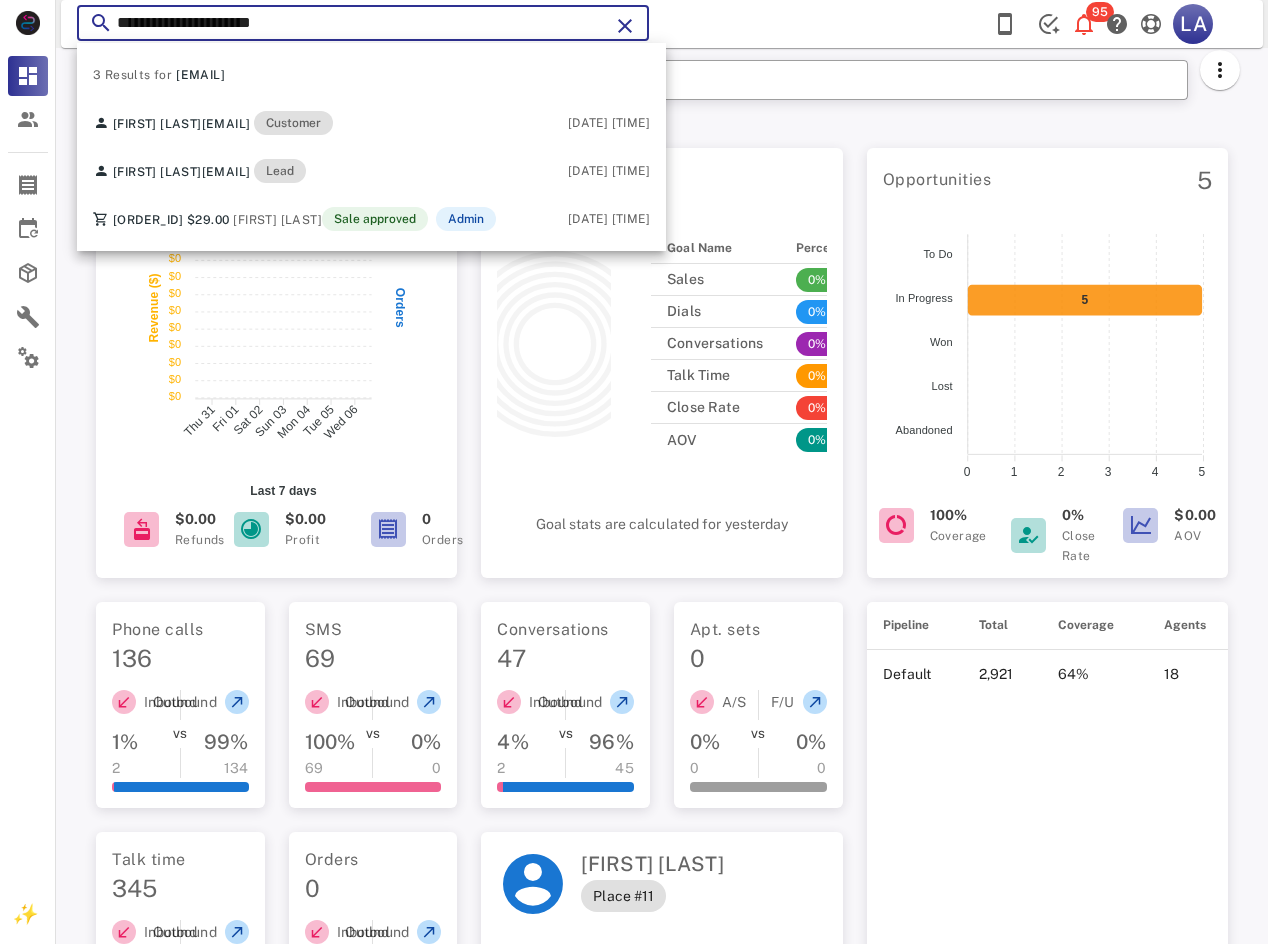 click on "**********" at bounding box center (363, 23) 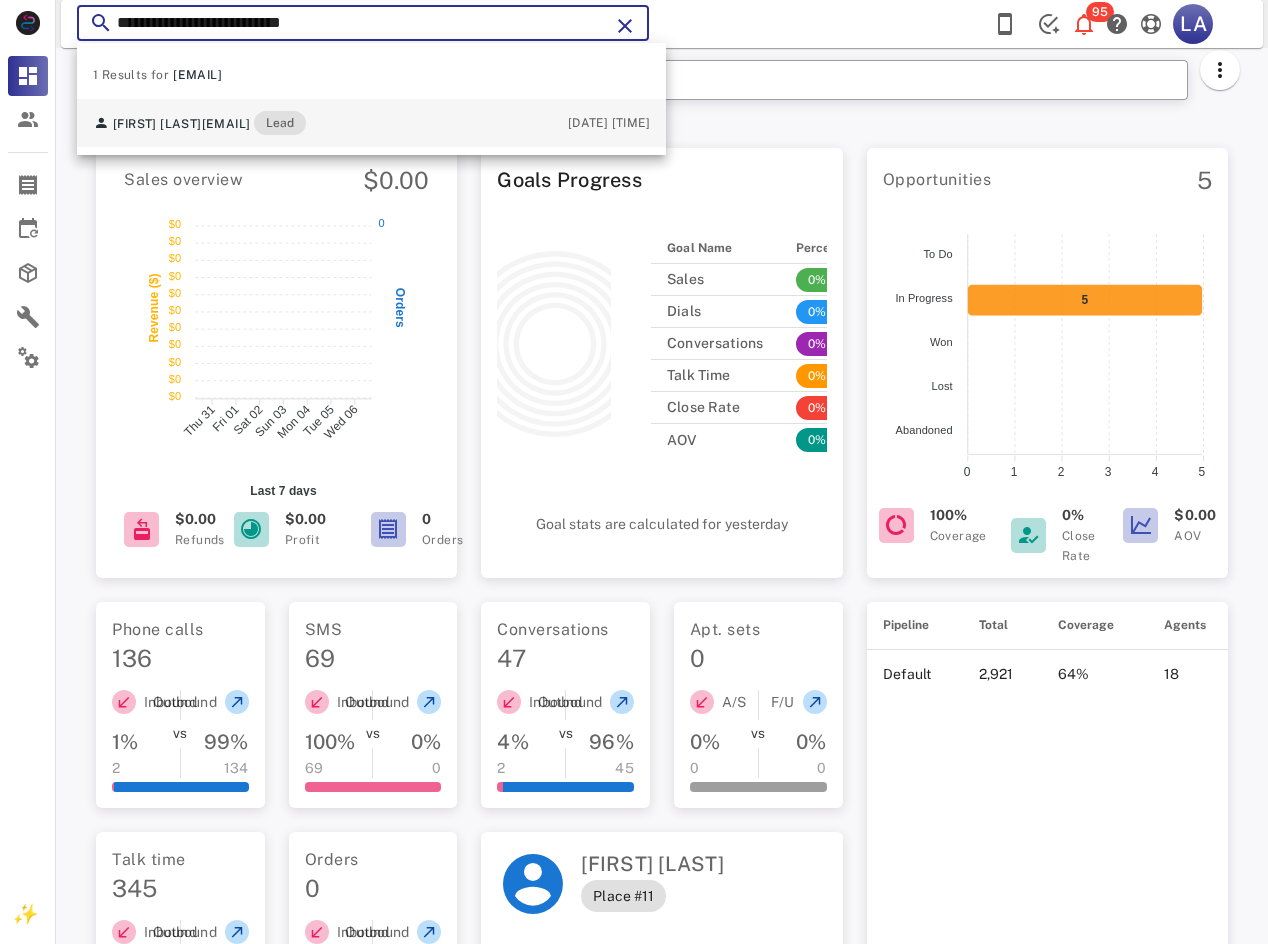 type on "**********" 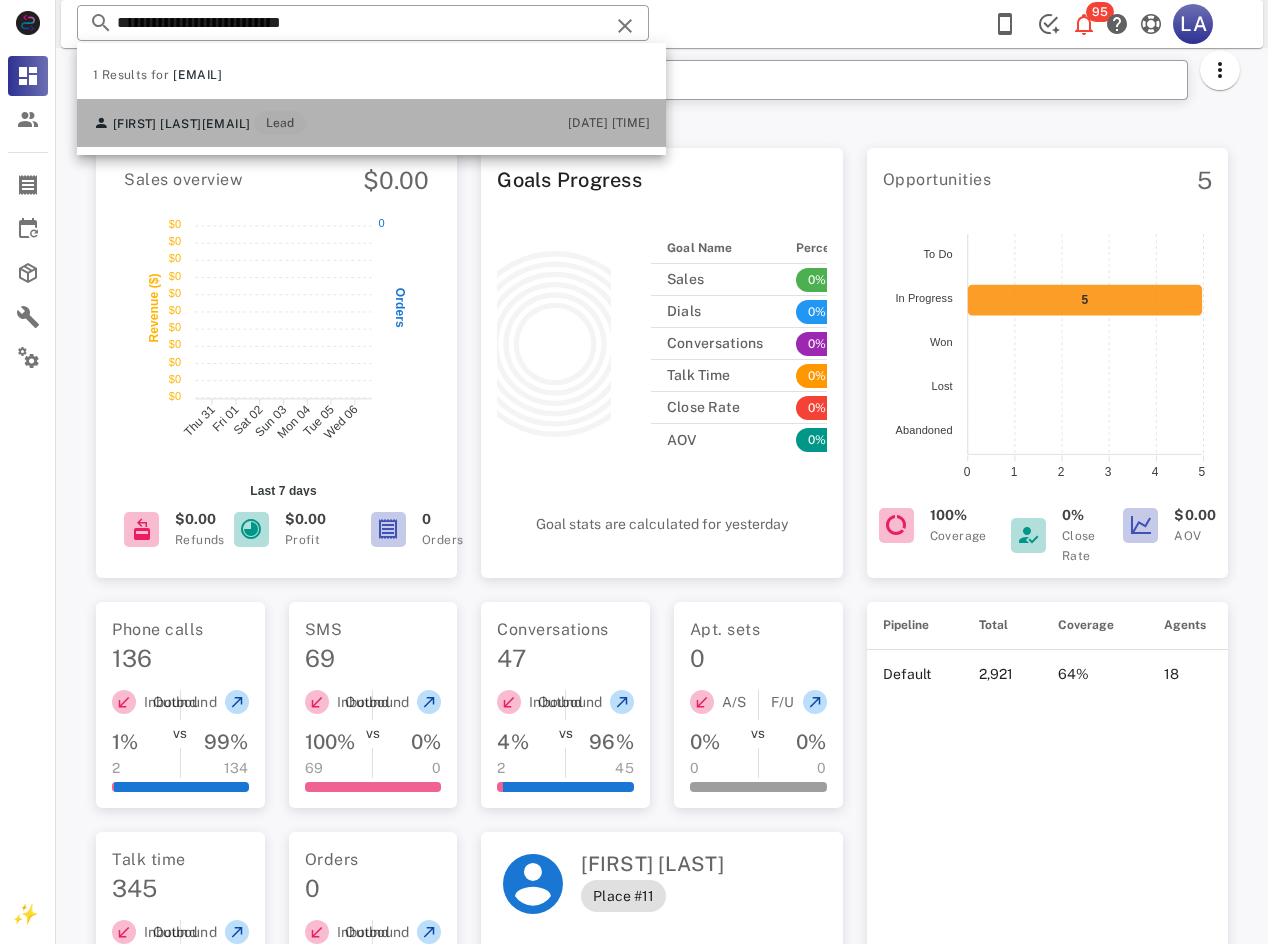 click on "[EMAIL]" at bounding box center (226, 124) 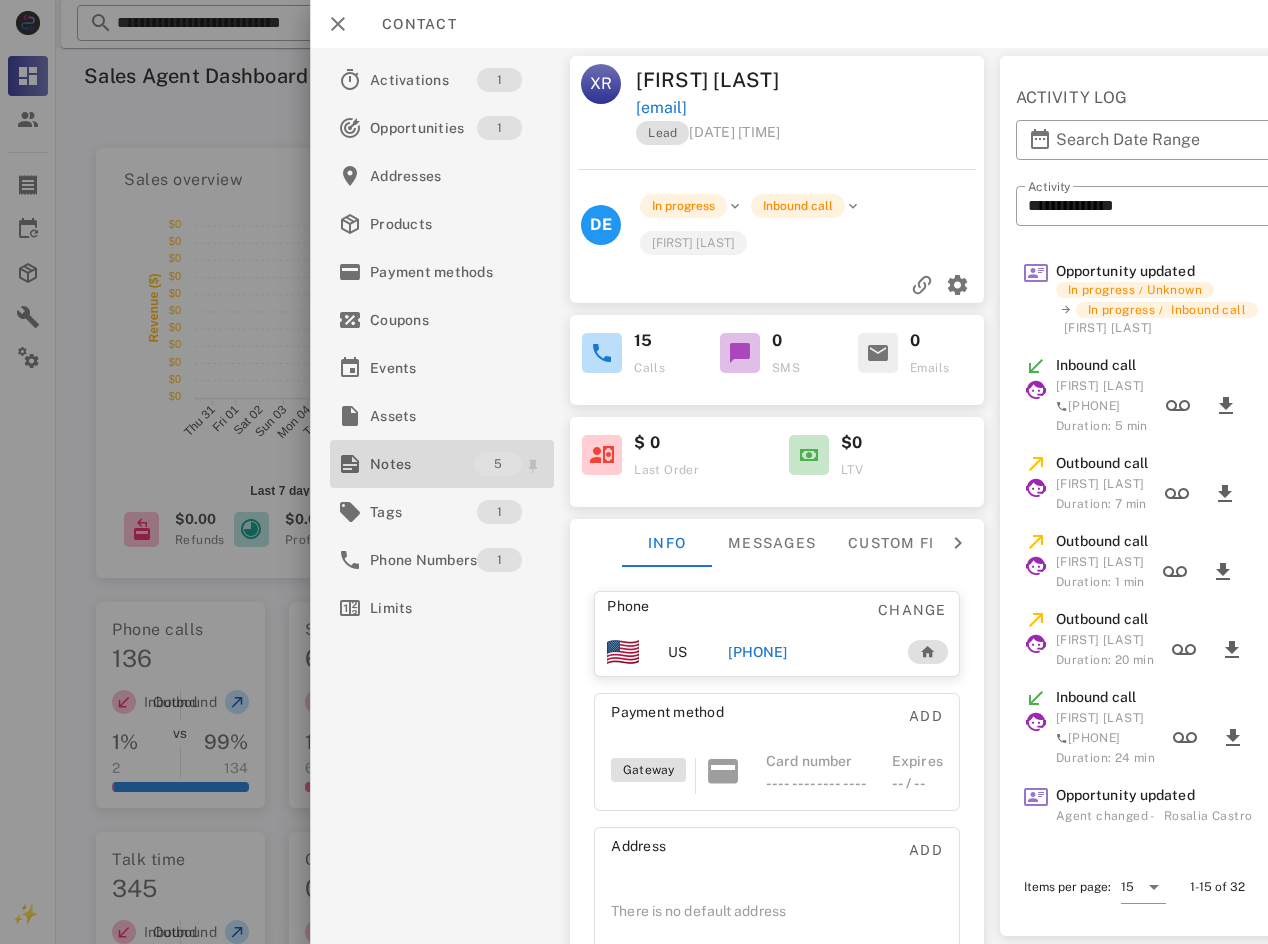 click on "Notes" at bounding box center (422, 464) 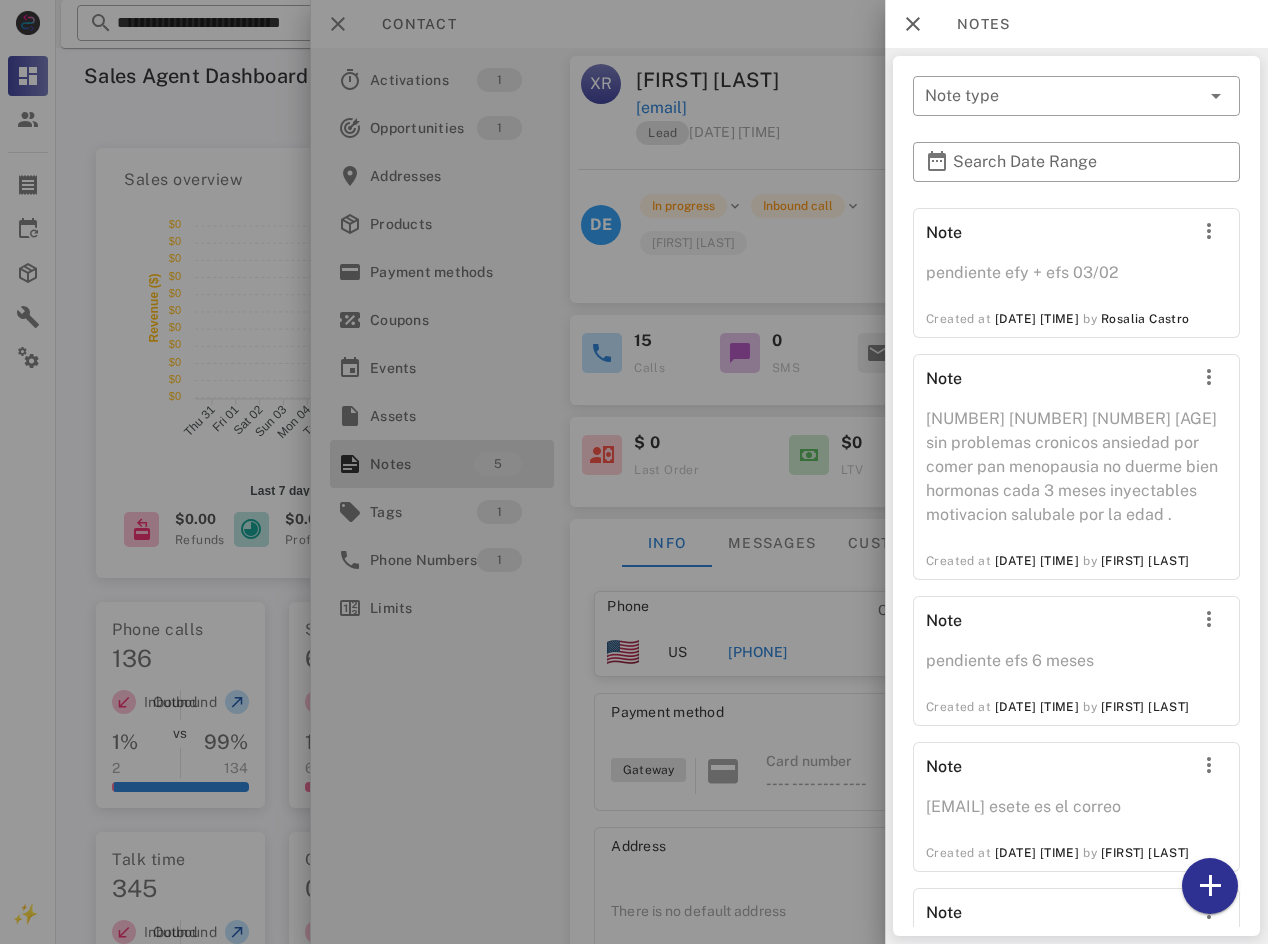 scroll, scrollTop: 223, scrollLeft: 0, axis: vertical 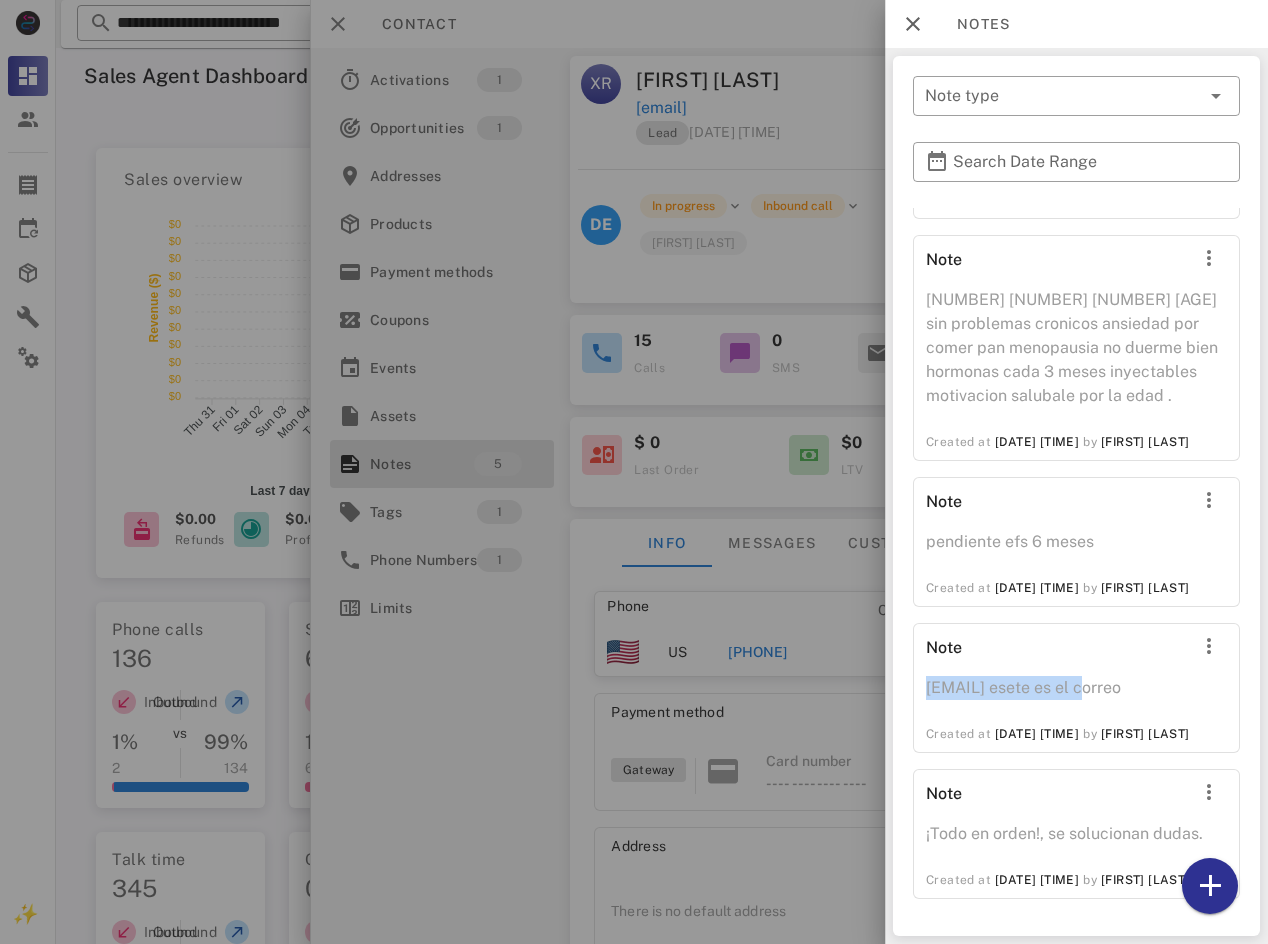 drag, startPoint x: 1103, startPoint y: 622, endPoint x: 922, endPoint y: 620, distance: 181.01105 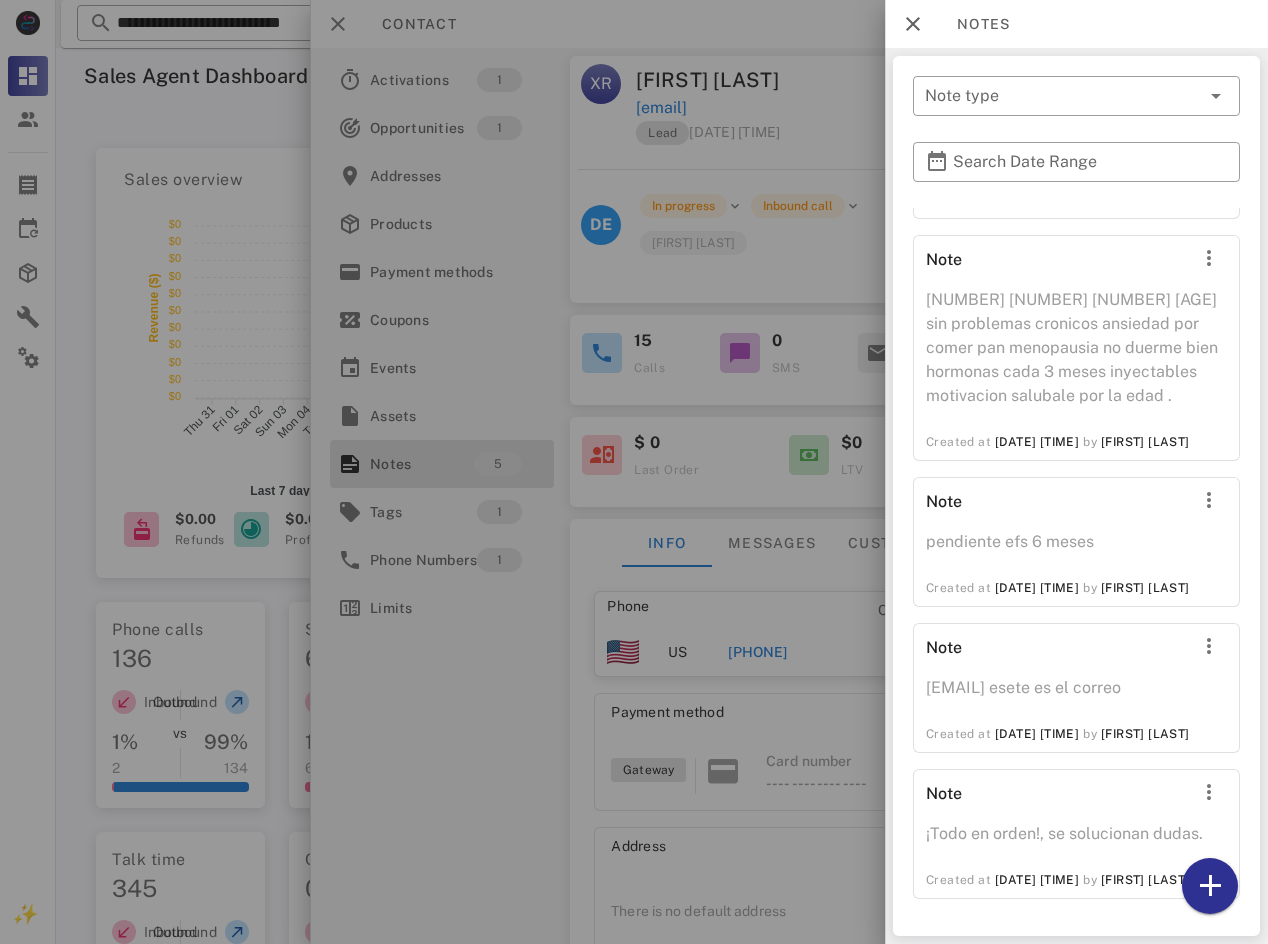 drag, startPoint x: 806, startPoint y: 128, endPoint x: 852, endPoint y: 122, distance: 46.389652 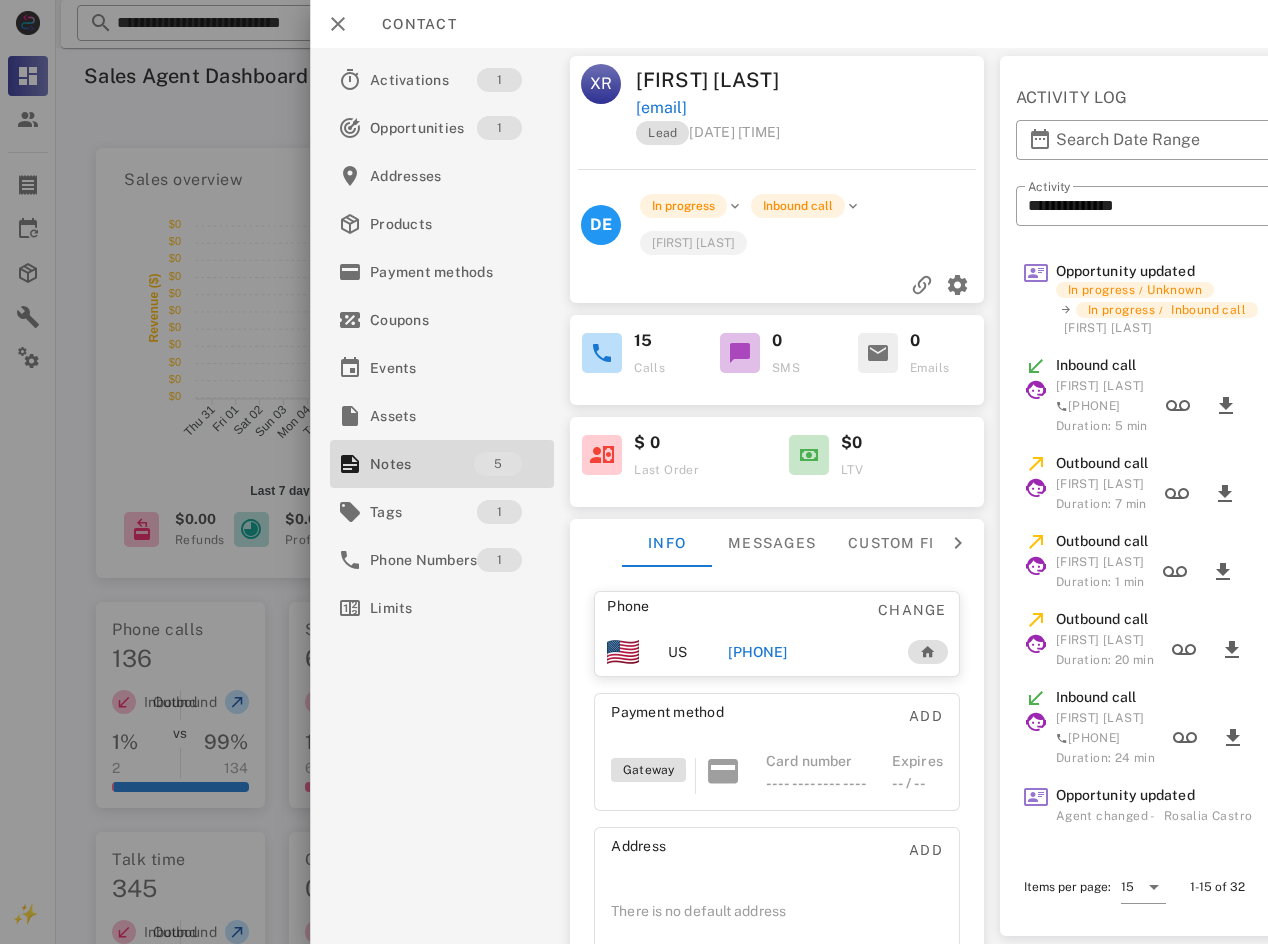 drag, startPoint x: 877, startPoint y: 111, endPoint x: 634, endPoint y: 109, distance: 243.00822 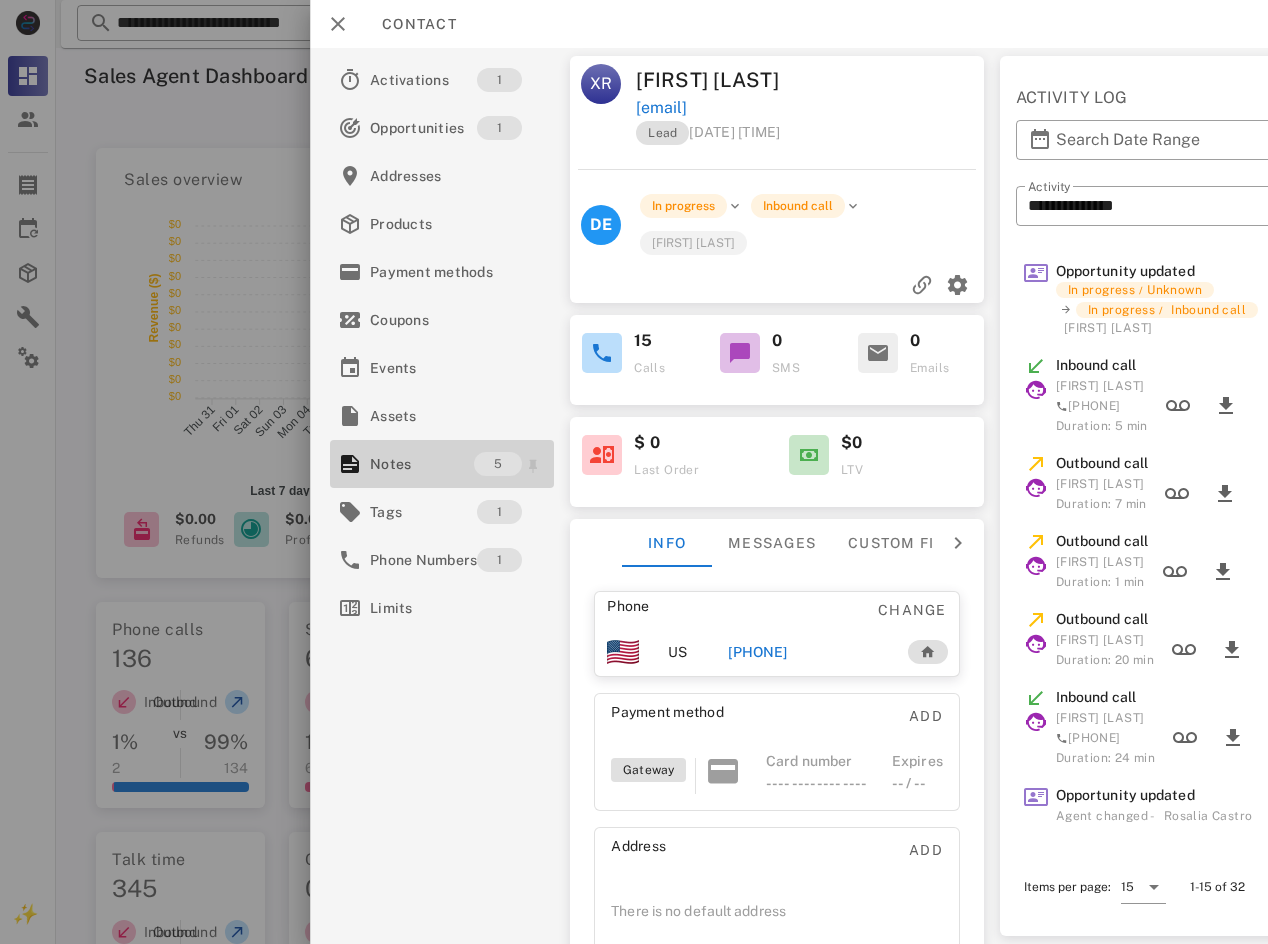 click on "Notes" at bounding box center [422, 464] 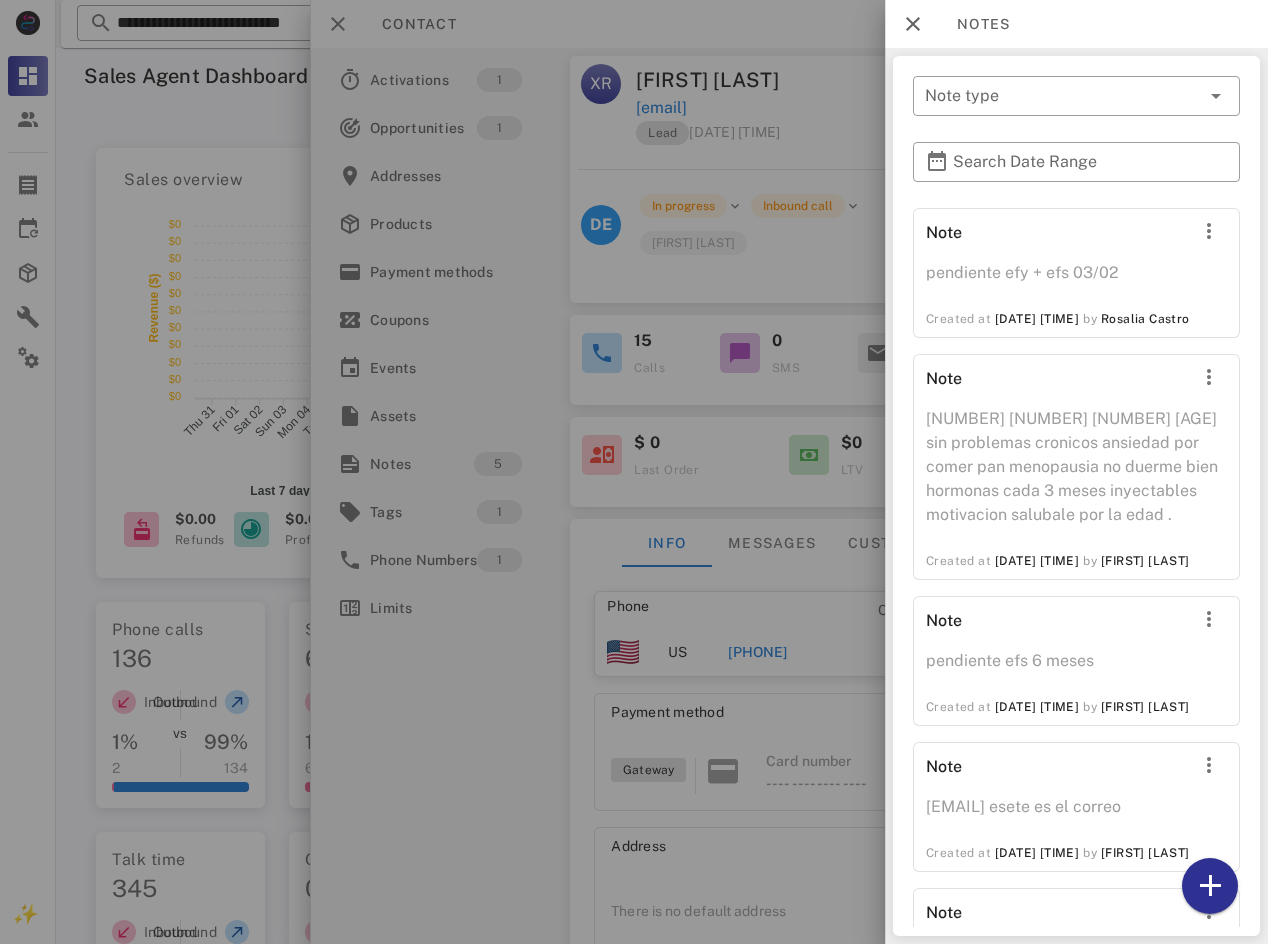 scroll, scrollTop: 223, scrollLeft: 0, axis: vertical 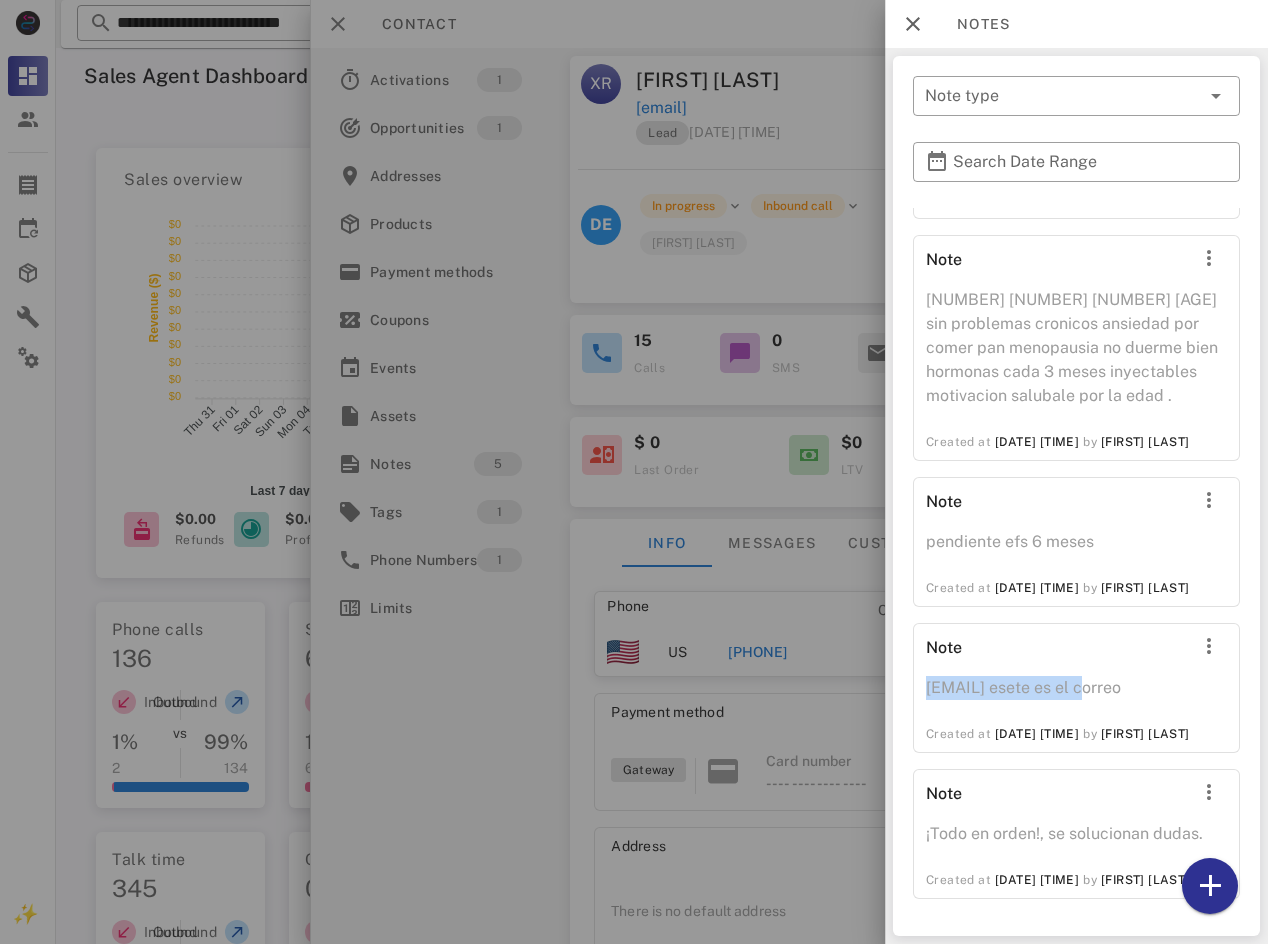drag, startPoint x: 1105, startPoint y: 626, endPoint x: 917, endPoint y: 626, distance: 188 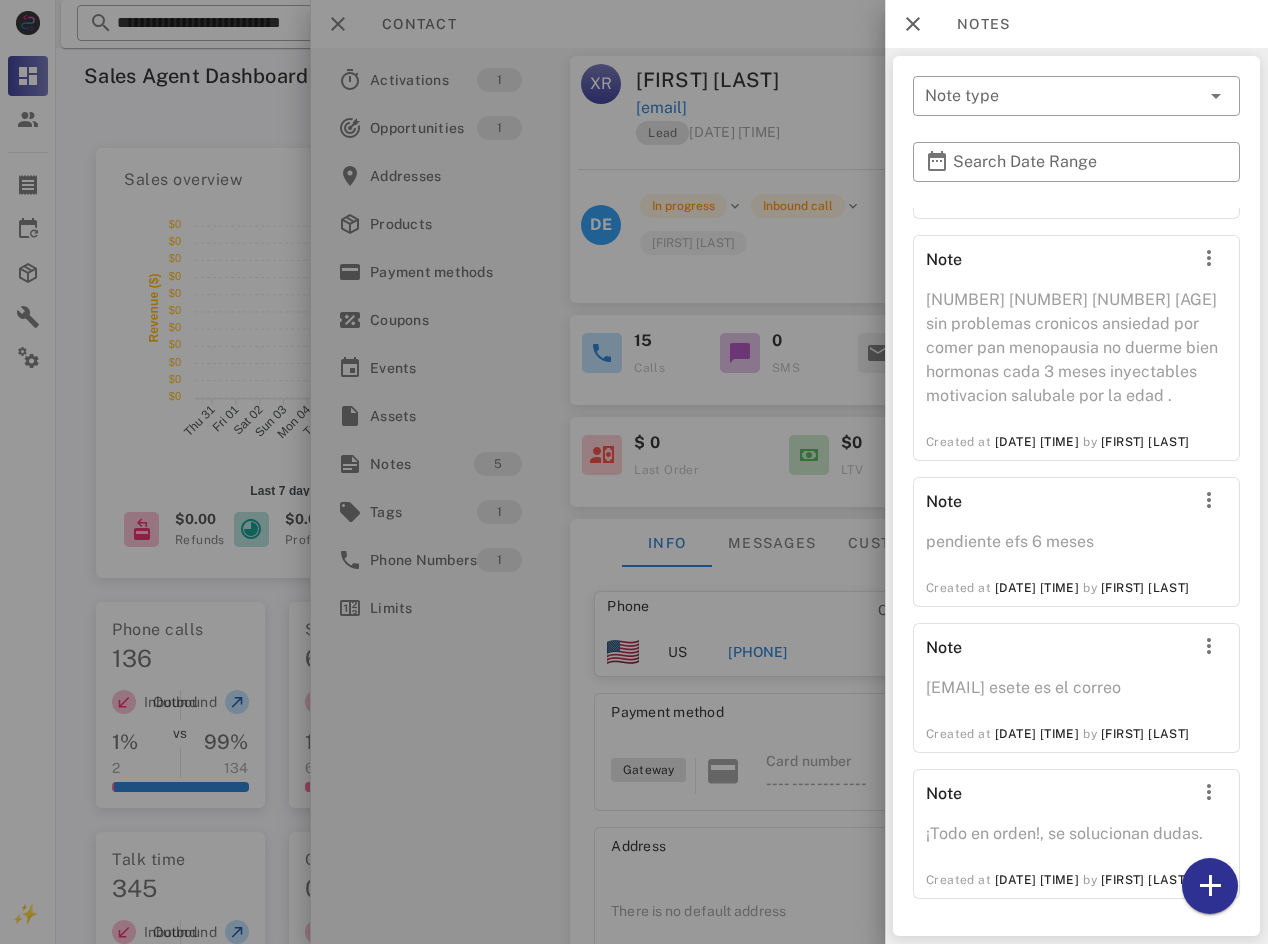 drag, startPoint x: 370, startPoint y: 93, endPoint x: 314, endPoint y: 45, distance: 73.756355 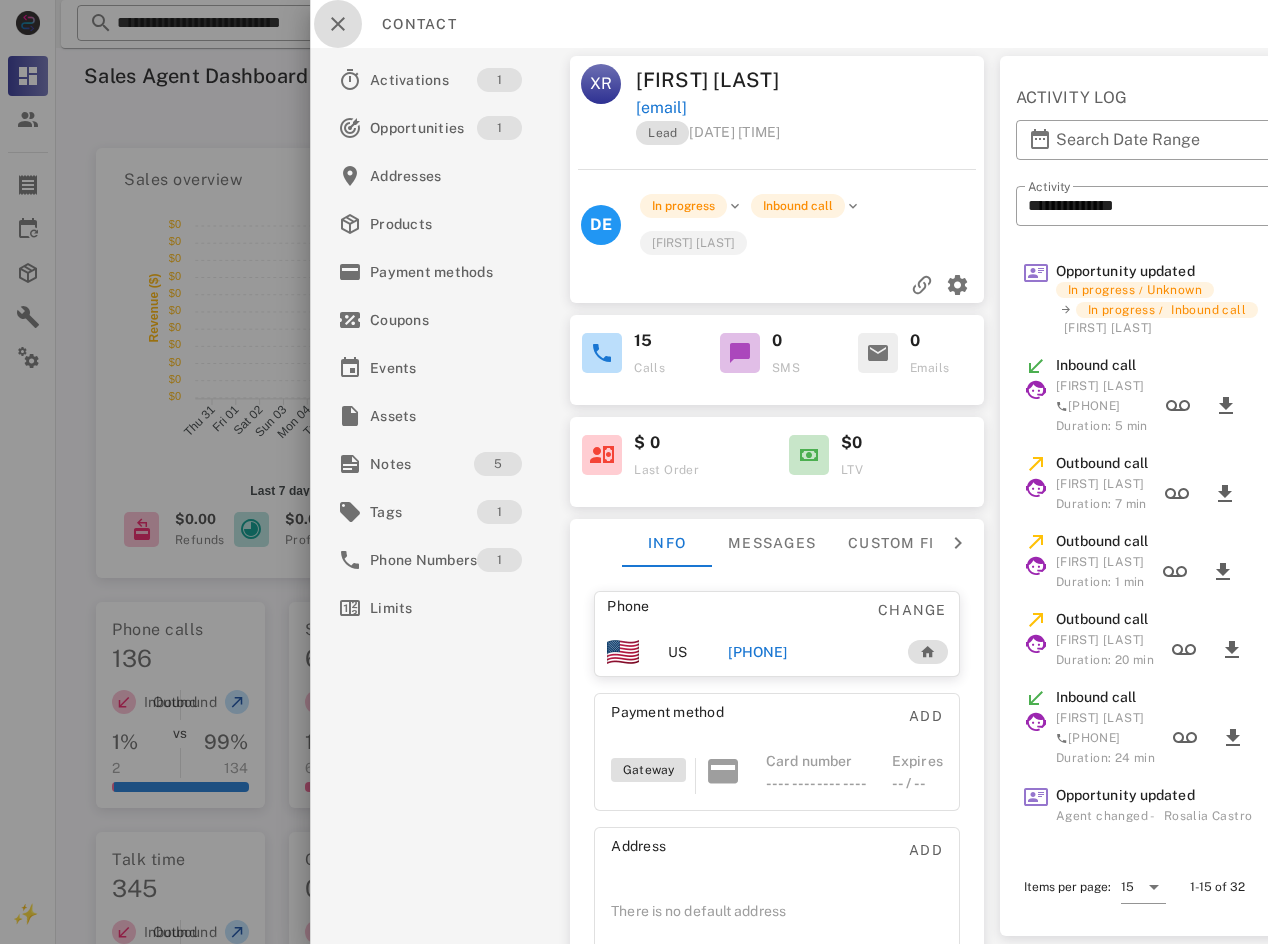 click at bounding box center (338, 24) 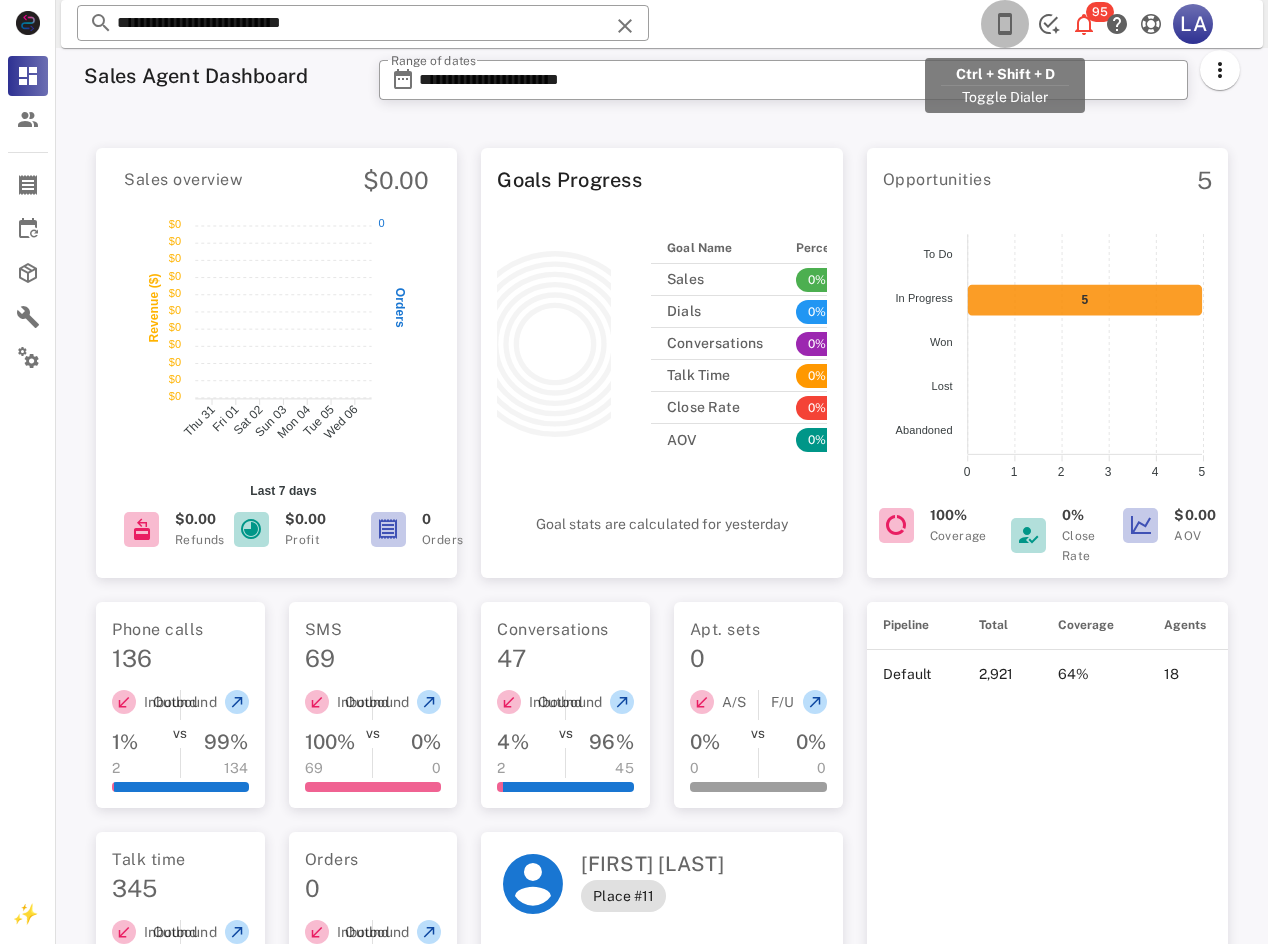 click at bounding box center (1005, 24) 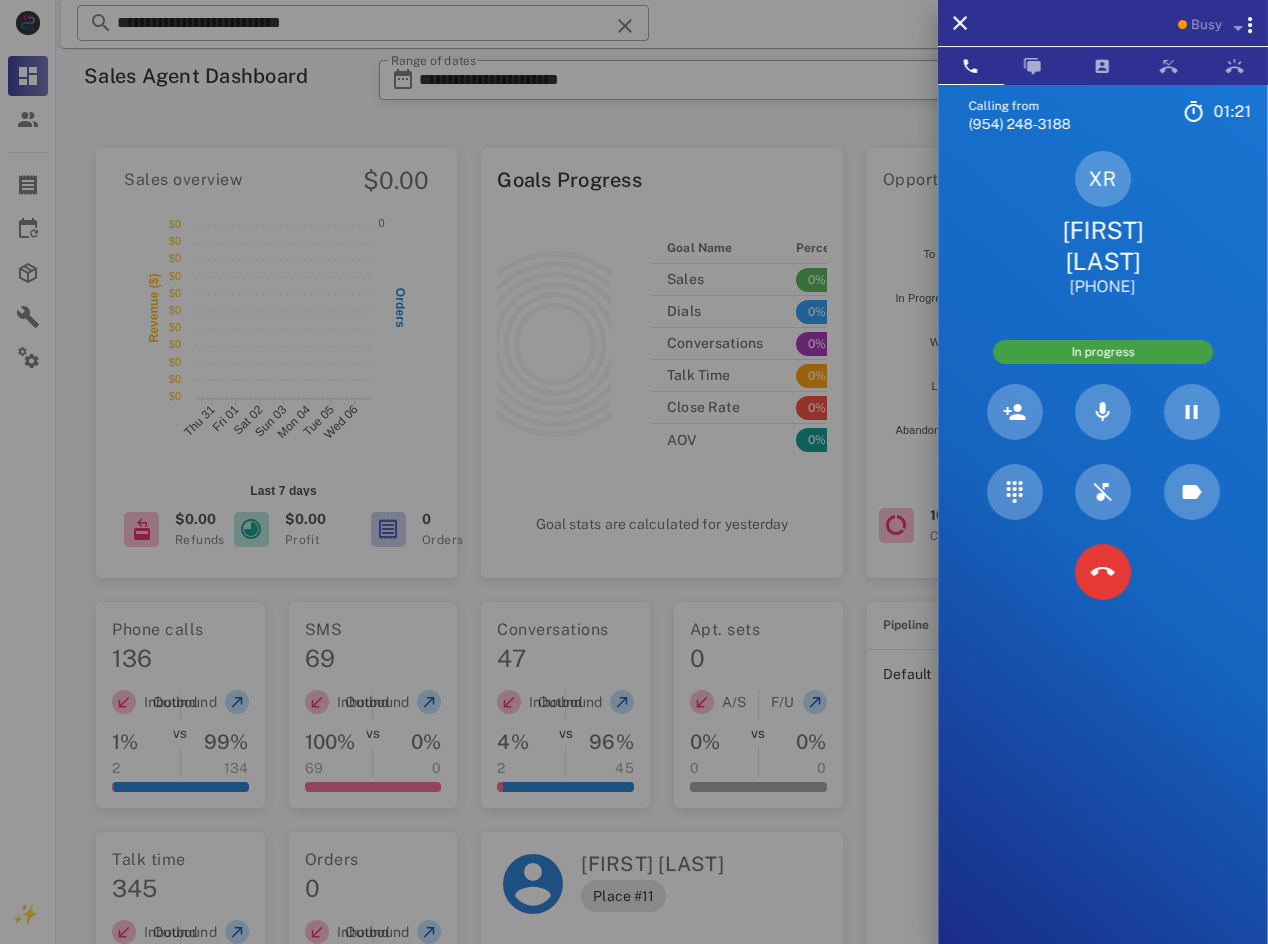 click on "[FIRST] [LAST]" at bounding box center (1103, 246) 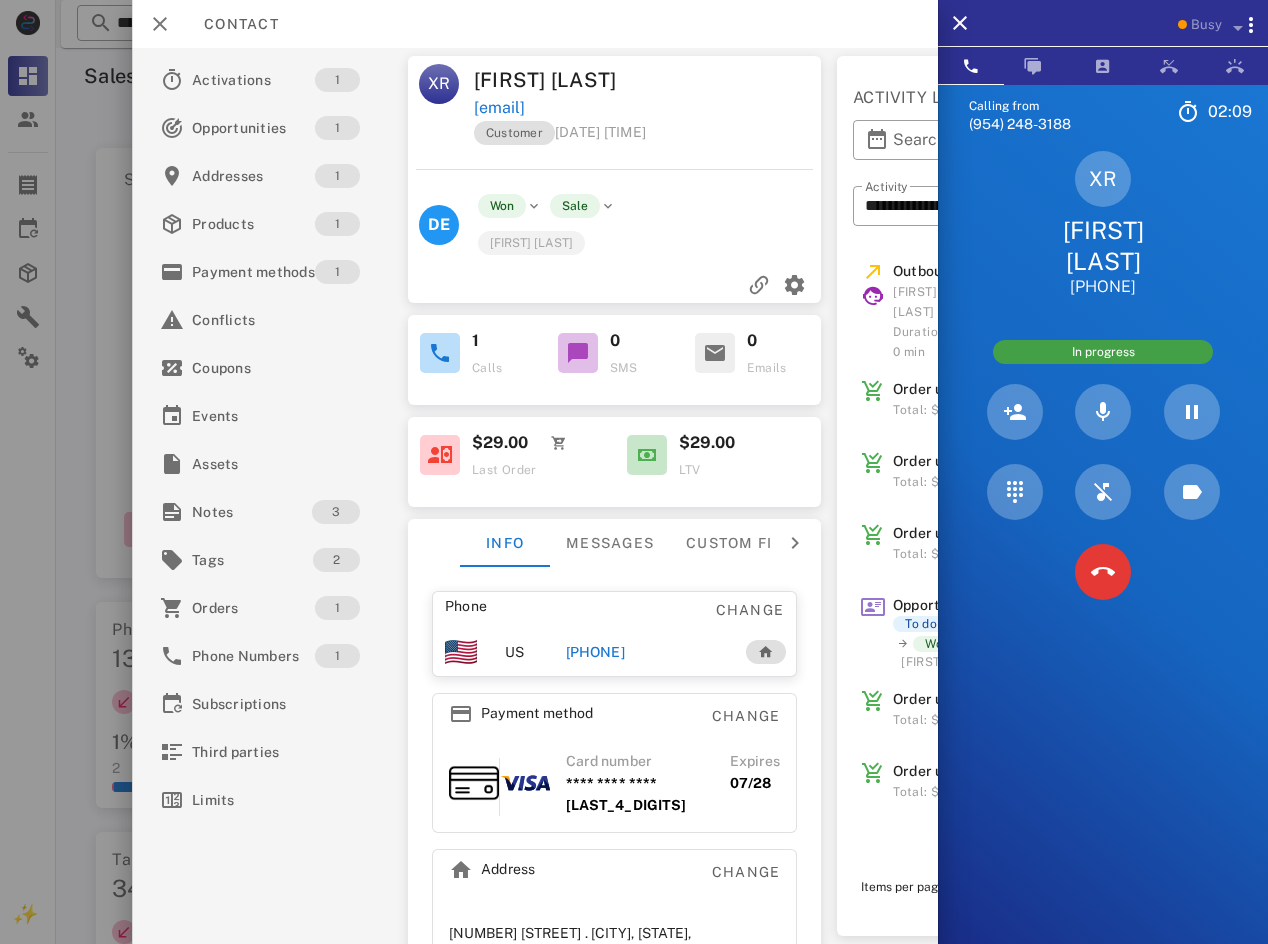 click on "Calling from [PHONE] [CODE]  Unknown      ▼     Andorra
[CODE]
Argentina
[CODE]
Aruba
[CODE]
Australia
[CODE]
Belgium (België)
[CODE]
Bolivia
[CODE]
Brazil (Brasil)
[CODE]
Canada
[CODE]
Chile
[CODE]
Colombia
[CODE]
Costa Rica
[CODE]
Dominican Republic (República Dominicana)
[CODE]
Ecuador
[CODE]
El Salvador
[CODE]
France
[CODE]
Germany (Deutschland)
[CODE]
Guadeloupe
[CODE]
Guatemala
[CODE]
Honduras
[CODE]
Iceland (Ísland)
[CODE]
India (भारत)
[CODE]
Israel (‫ישראל‬‎)
[CODE]
Italy (Italia)
[CODE]" at bounding box center [1103, 556] 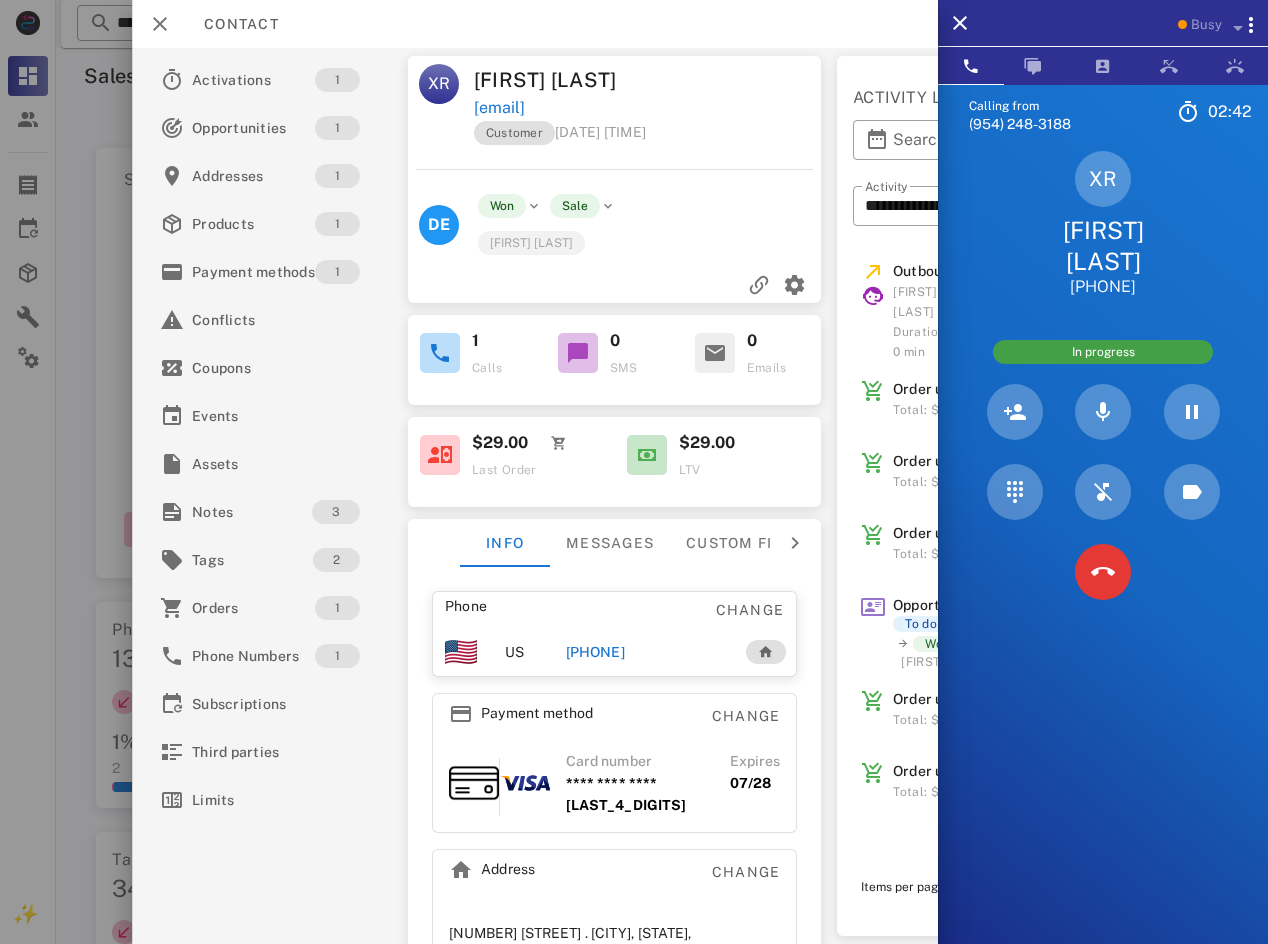 click on "[INITIALS] [FIRST] [LAST] [PHONE]" at bounding box center [1103, 224] 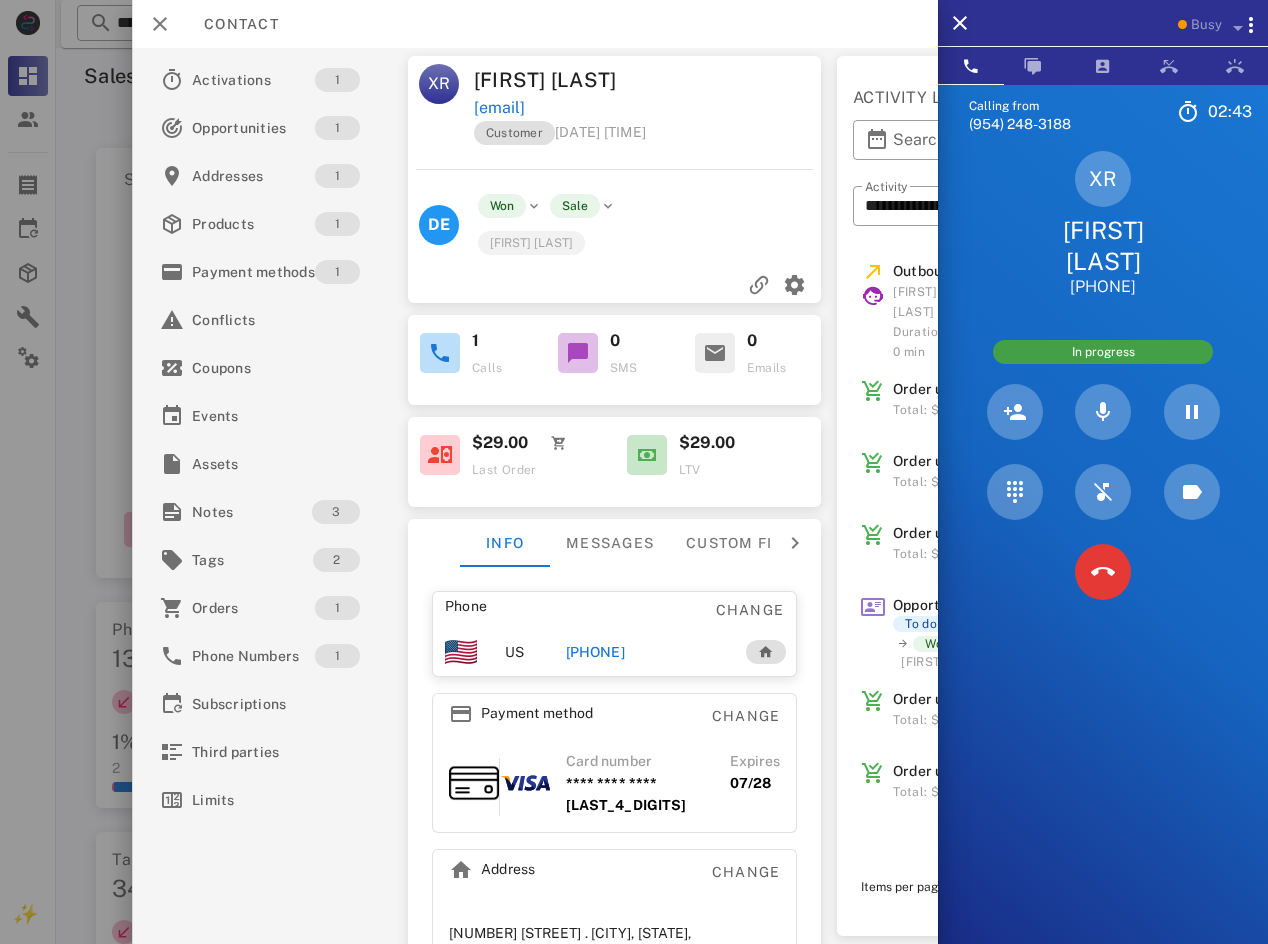 drag, startPoint x: 1172, startPoint y: 290, endPoint x: 1060, endPoint y: 297, distance: 112.21854 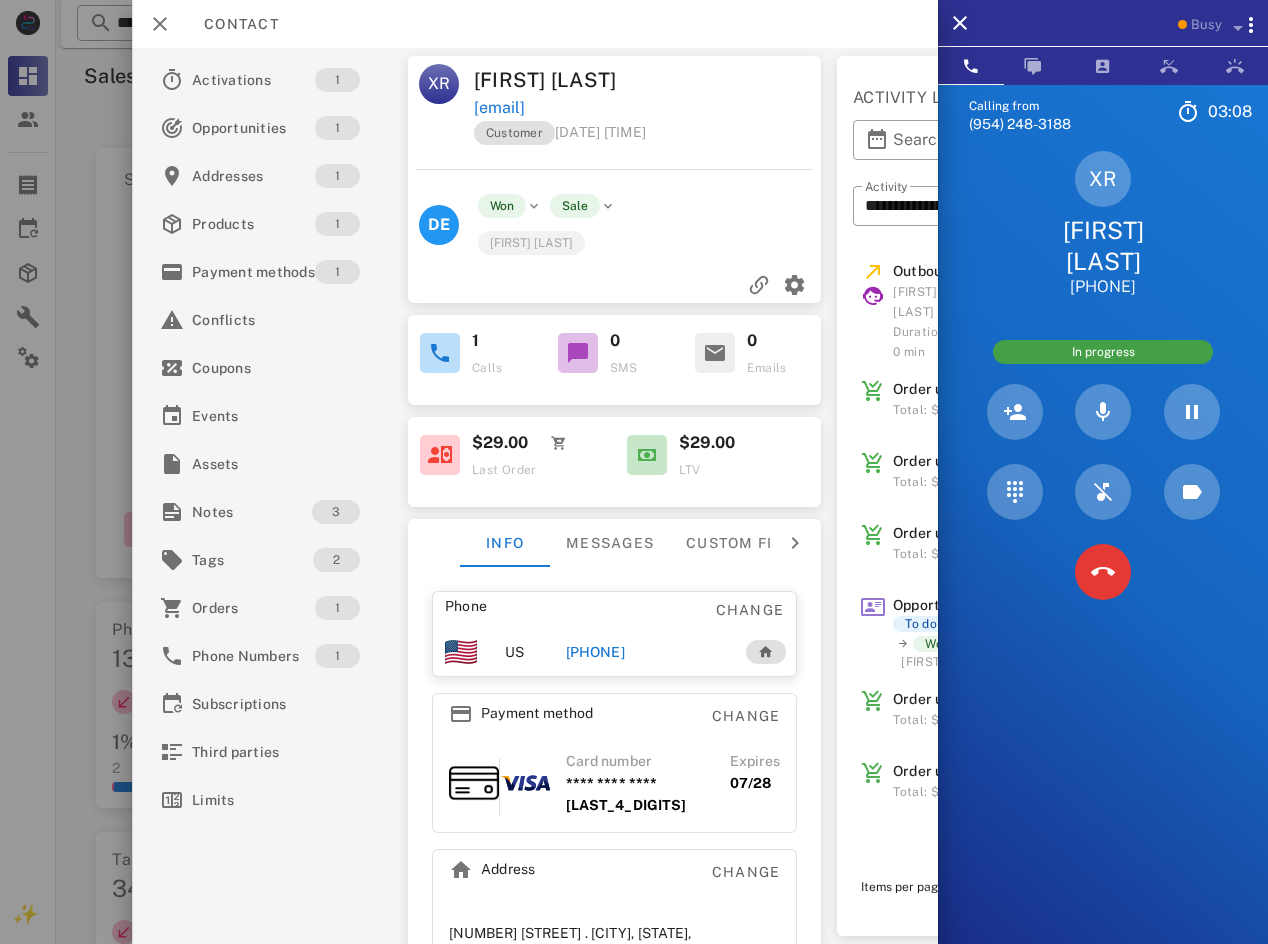 copy on "[PHONE]" 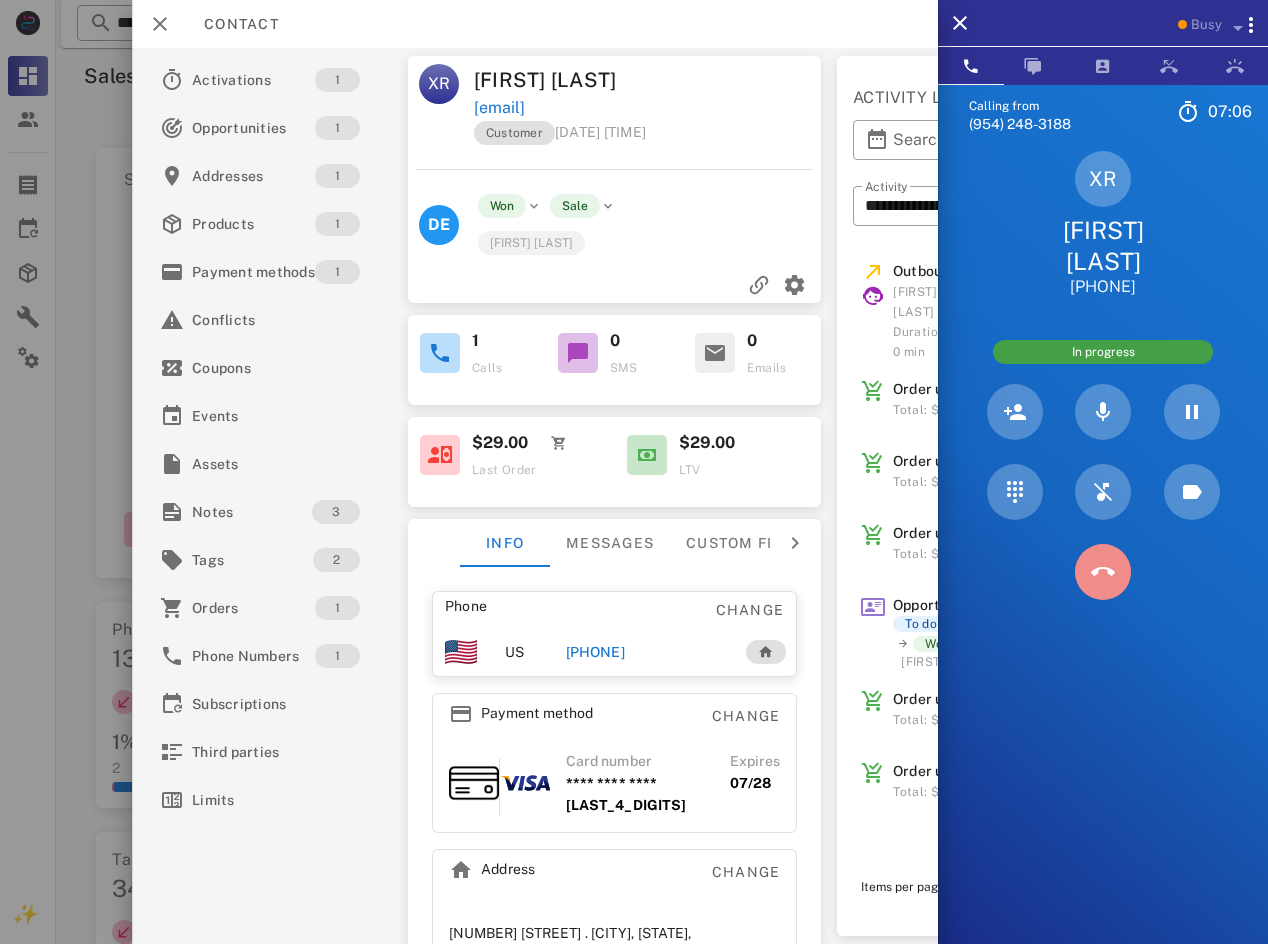 click at bounding box center [1103, 572] 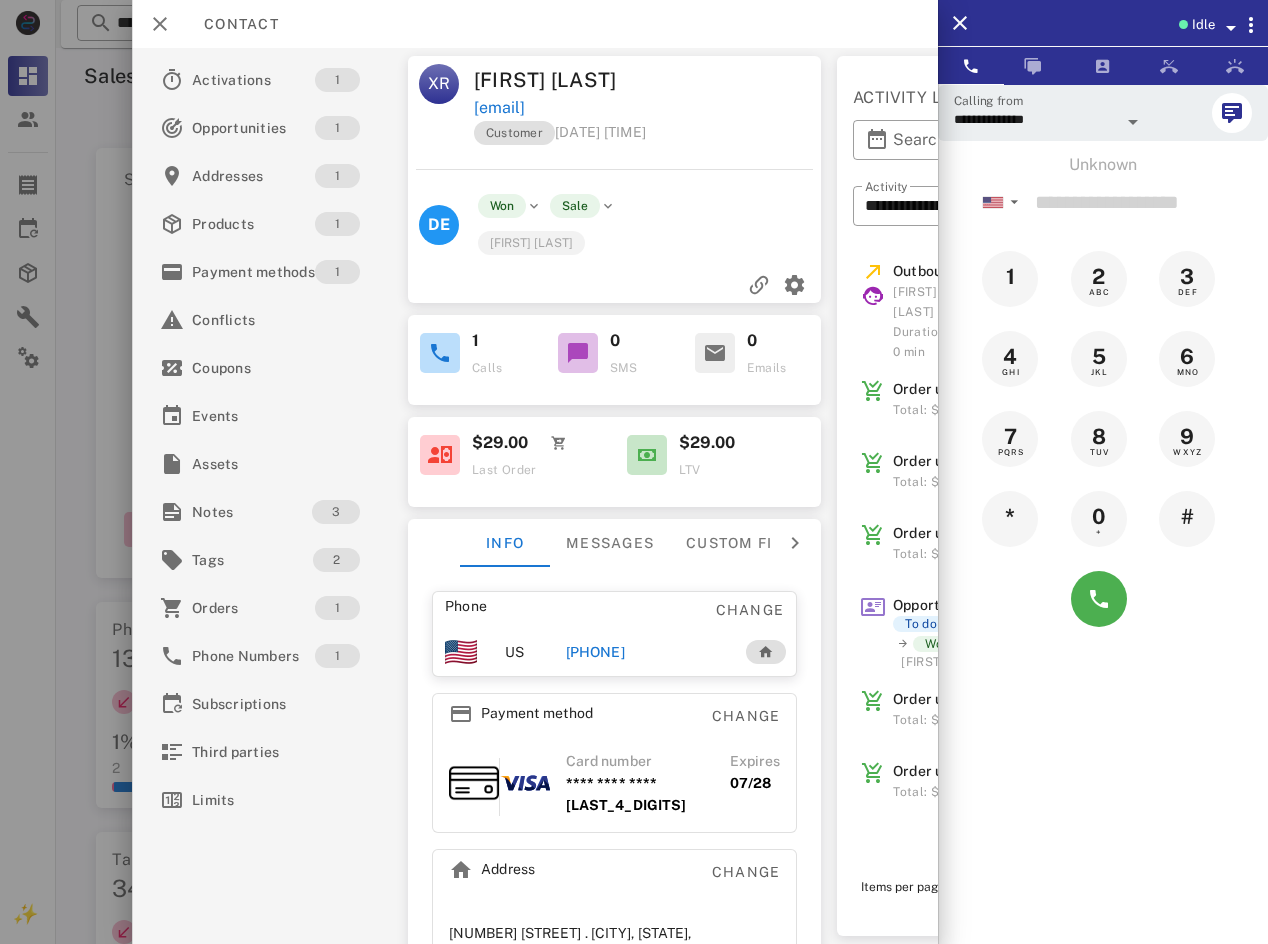 click on "Idle" at bounding box center [1203, 25] 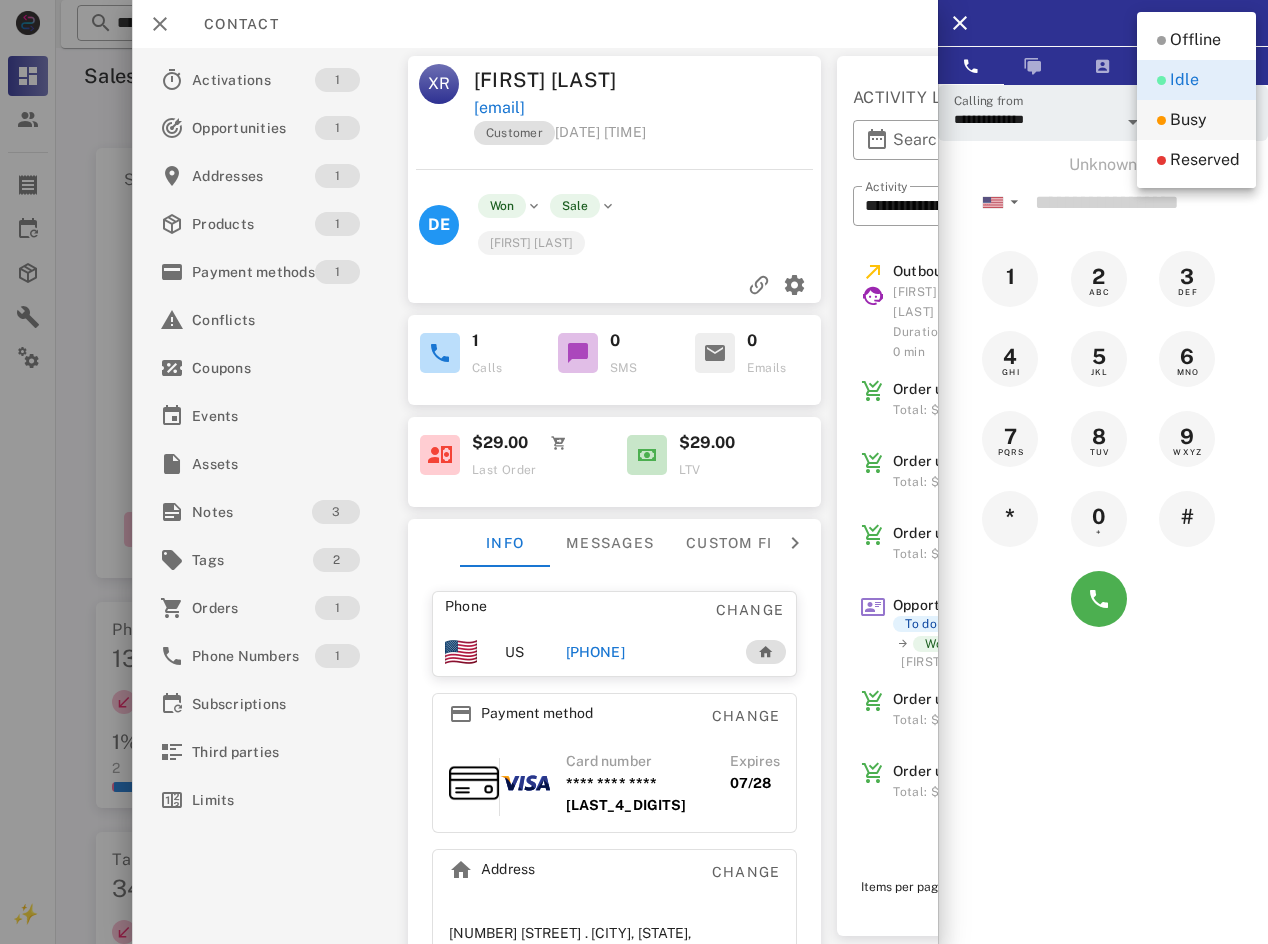 click on "Busy" at bounding box center [1188, 120] 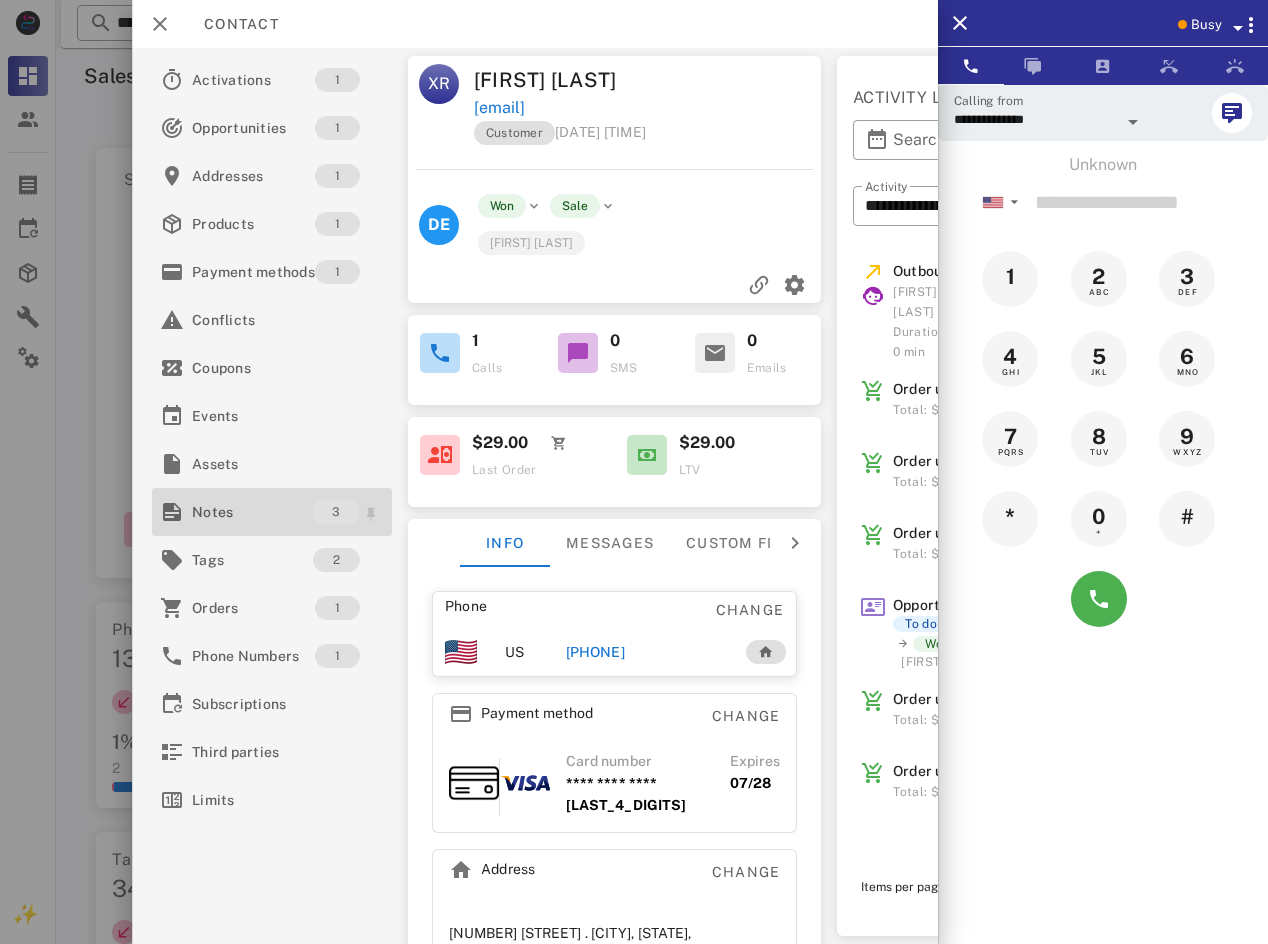 click on "Notes" at bounding box center [252, 512] 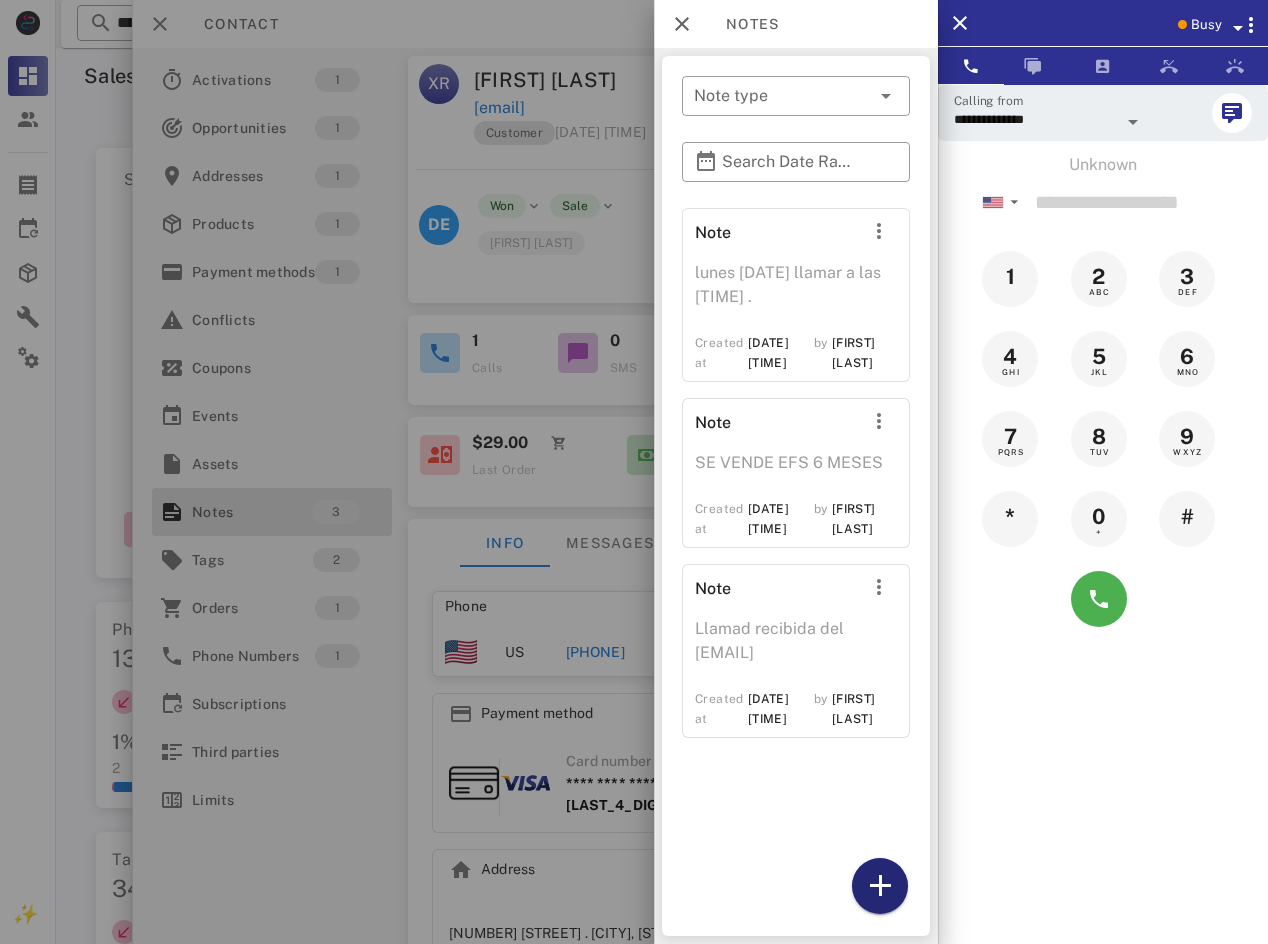 click at bounding box center [880, 886] 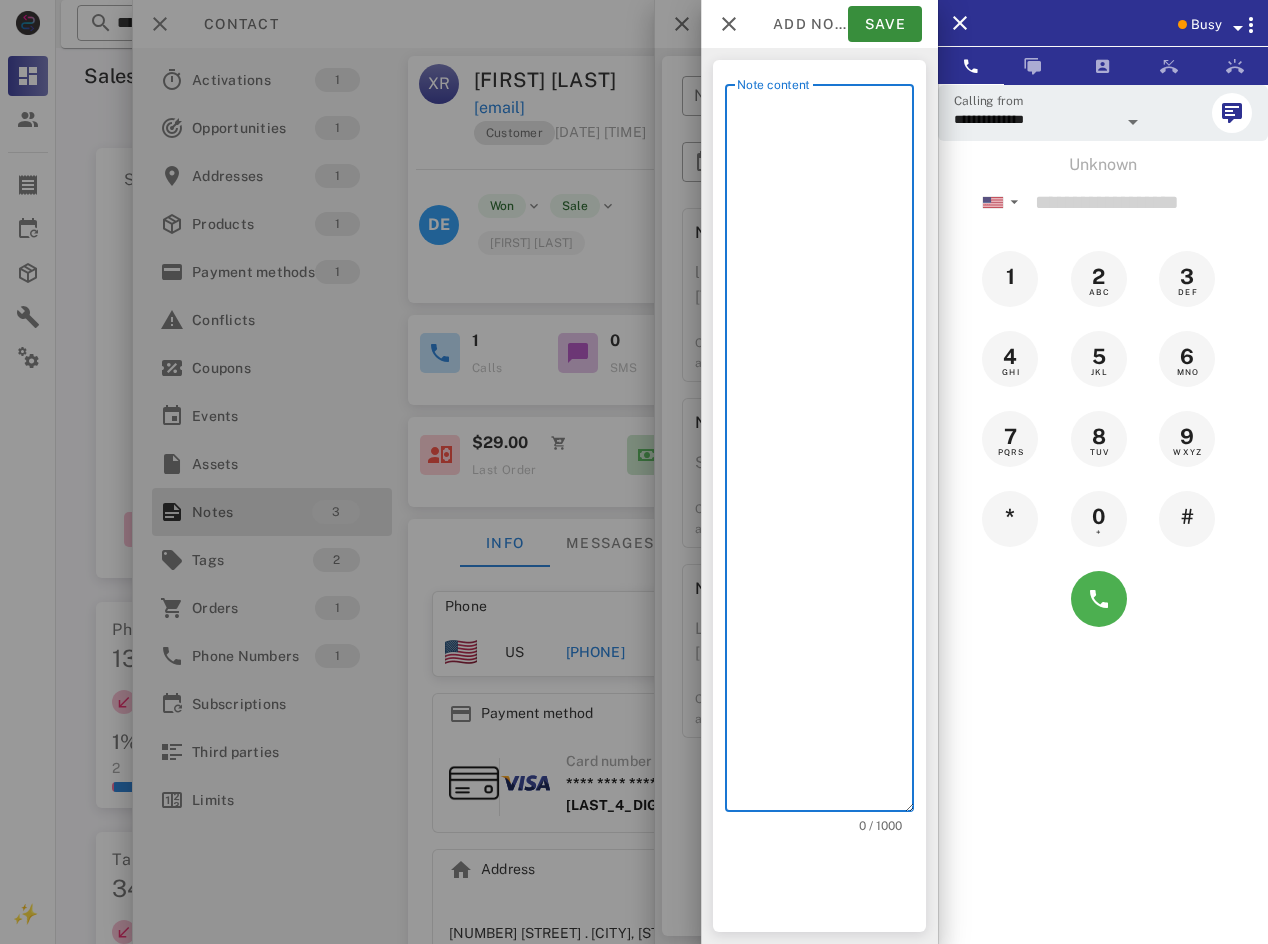 click on "Note content" at bounding box center [825, 453] 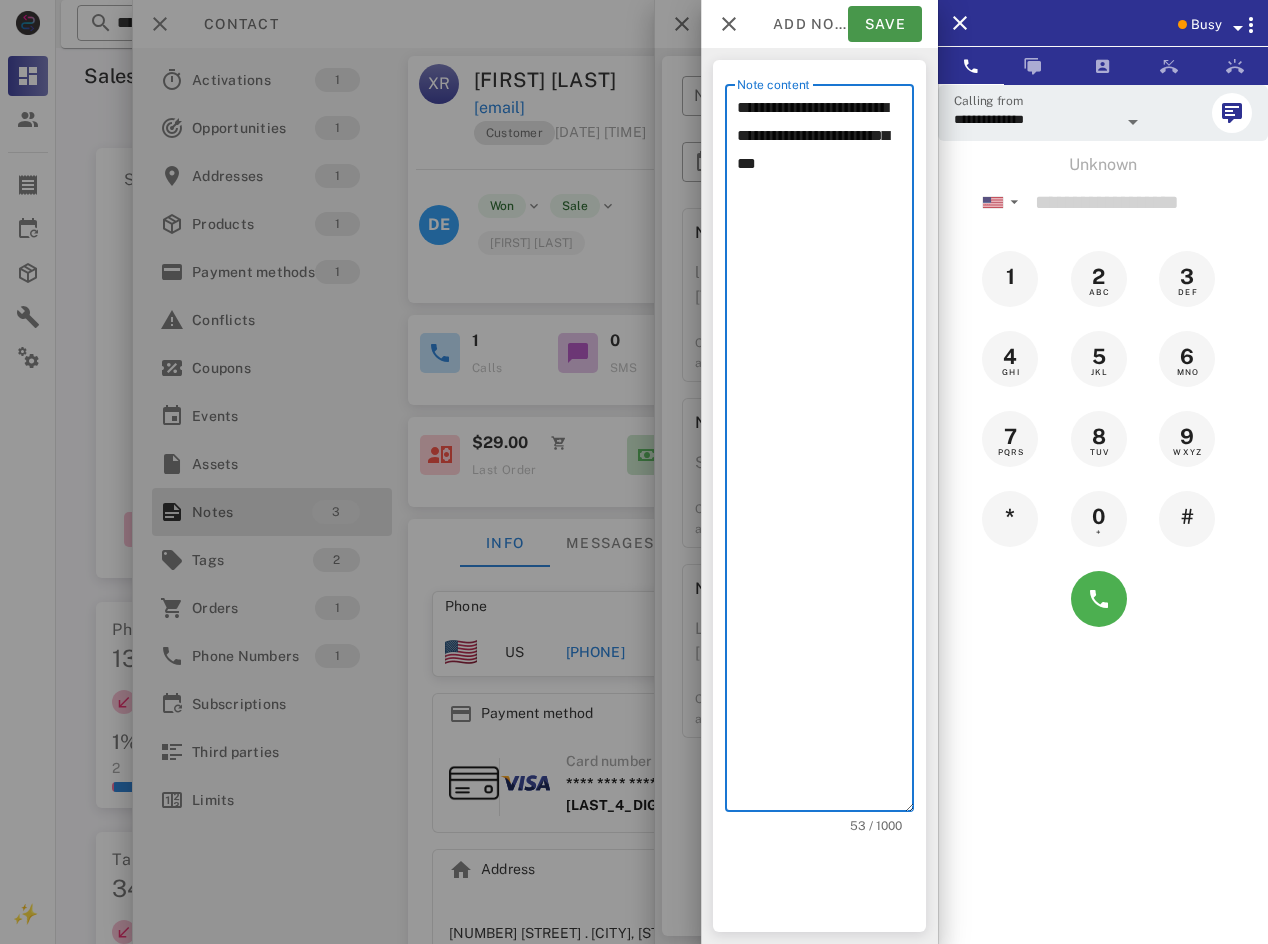 type on "**********" 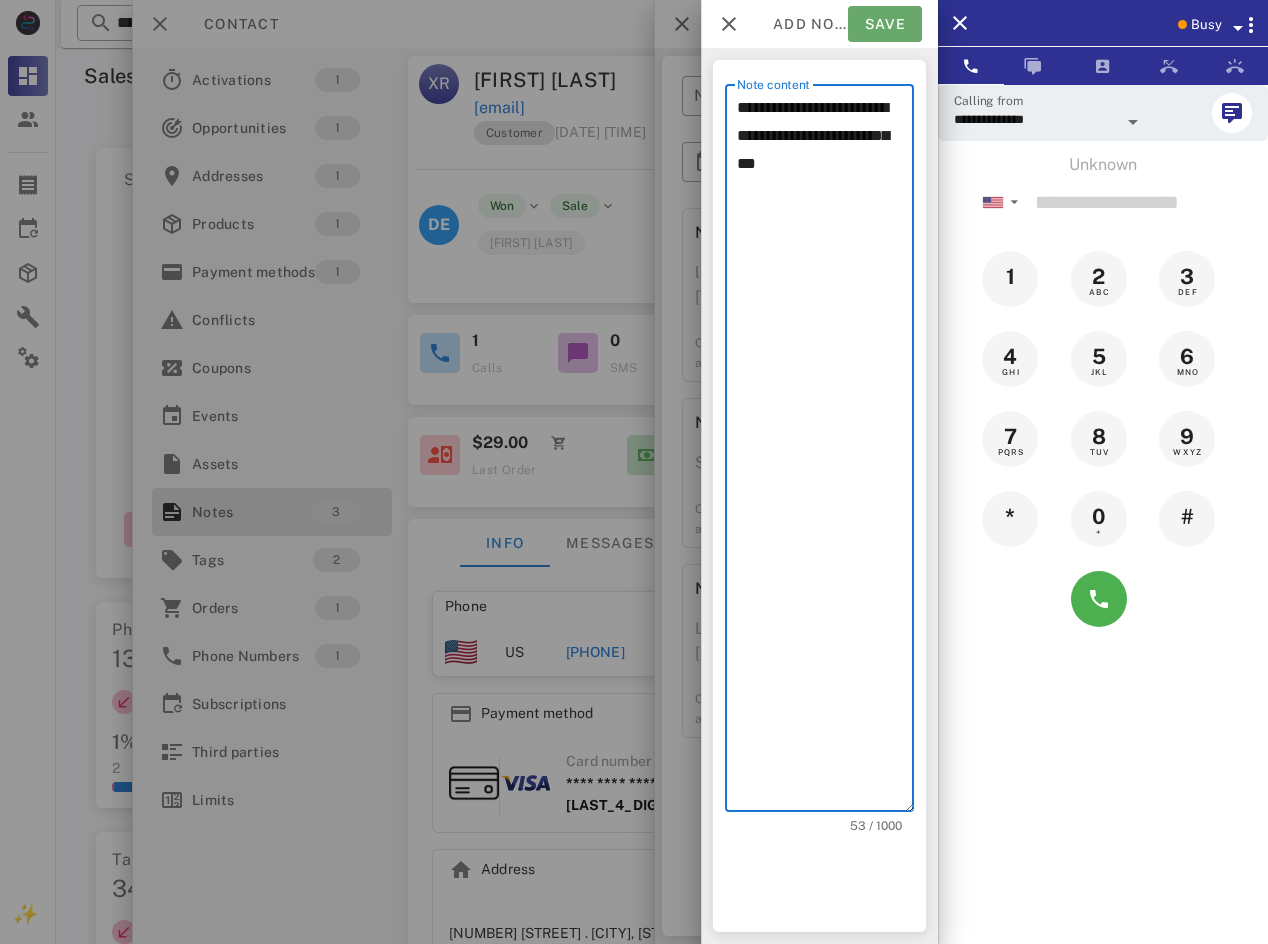 click on "Save" at bounding box center [885, 24] 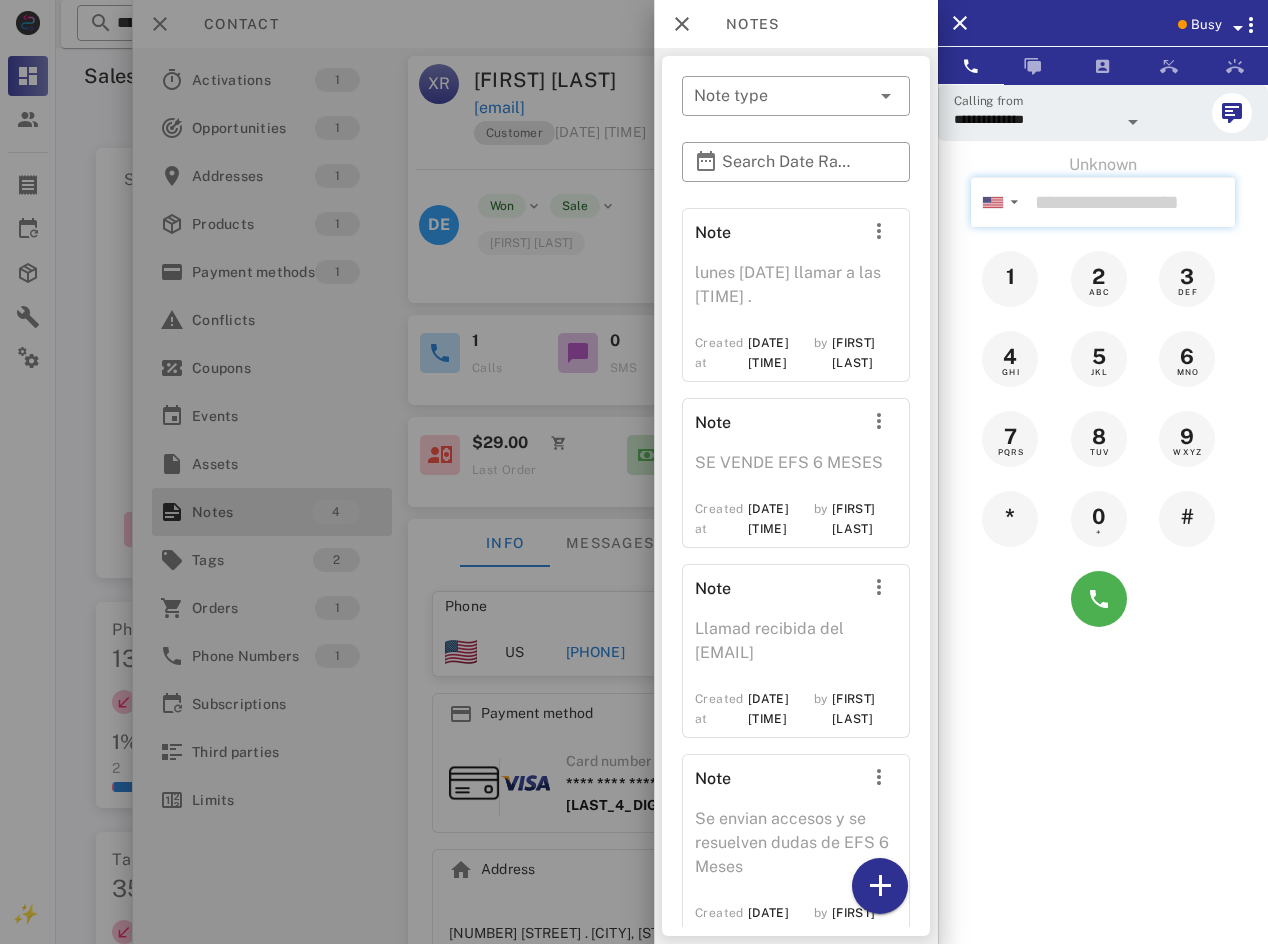 click at bounding box center (1131, 202) 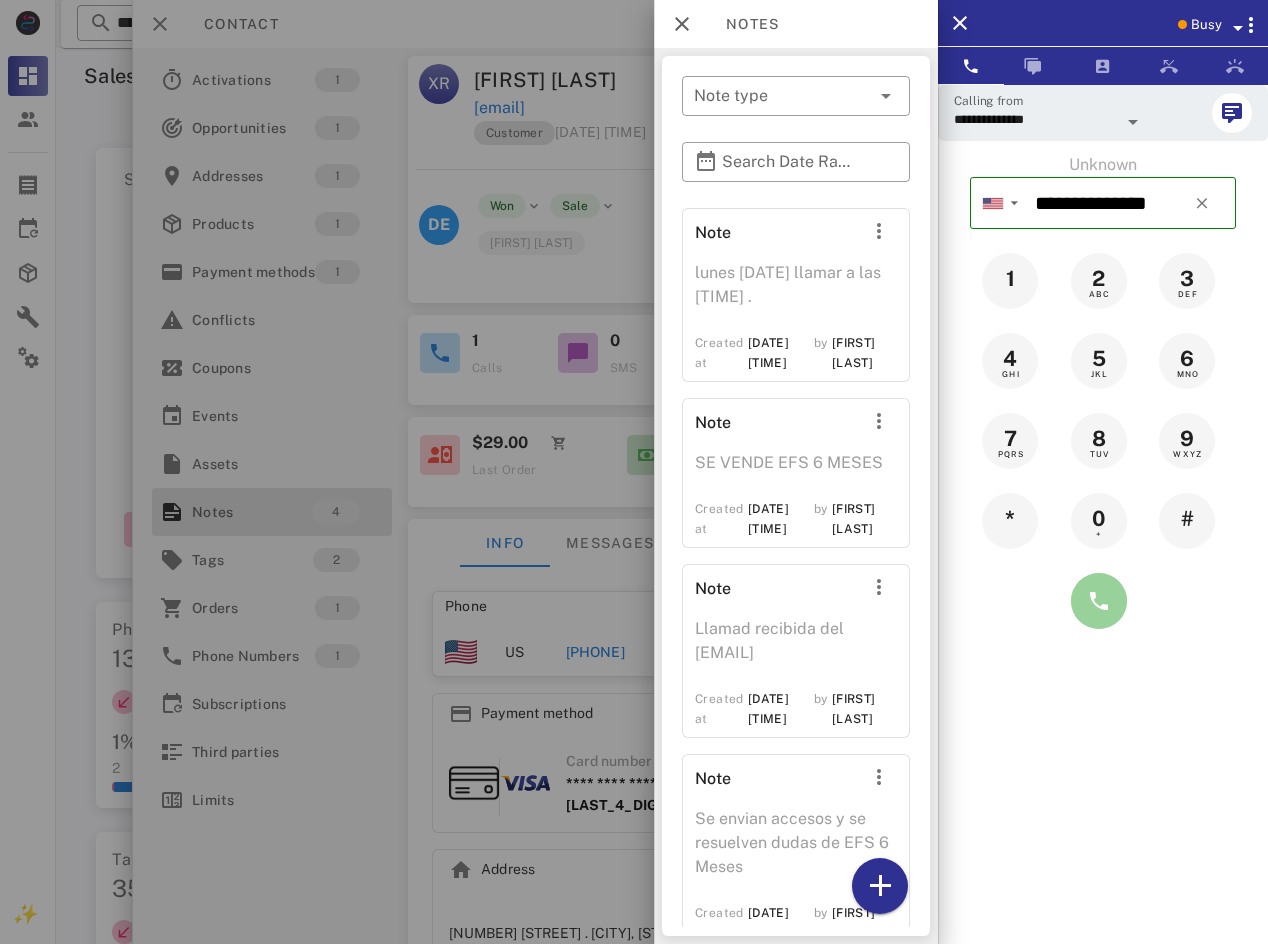 click at bounding box center (1099, 601) 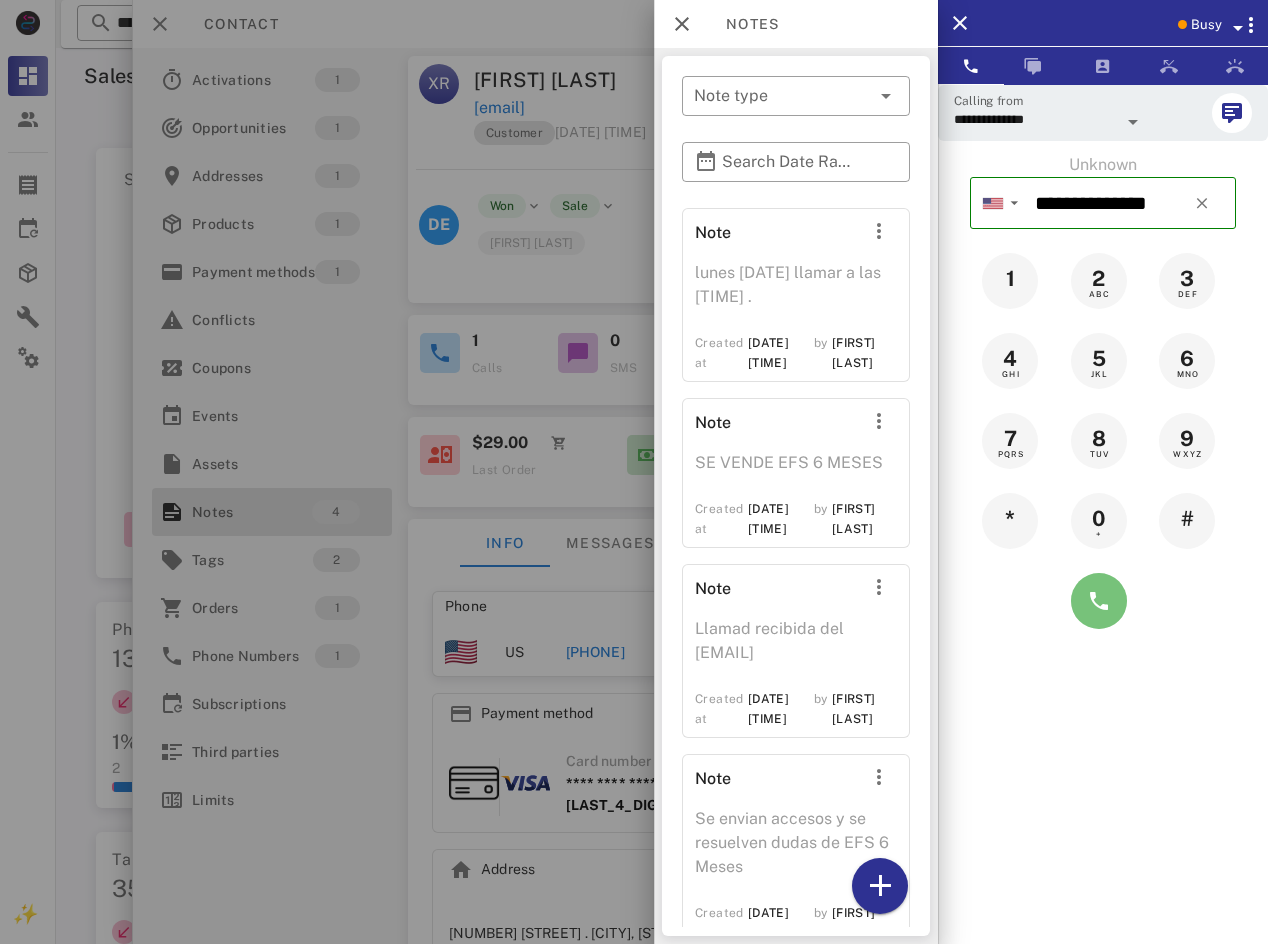 type on "**********" 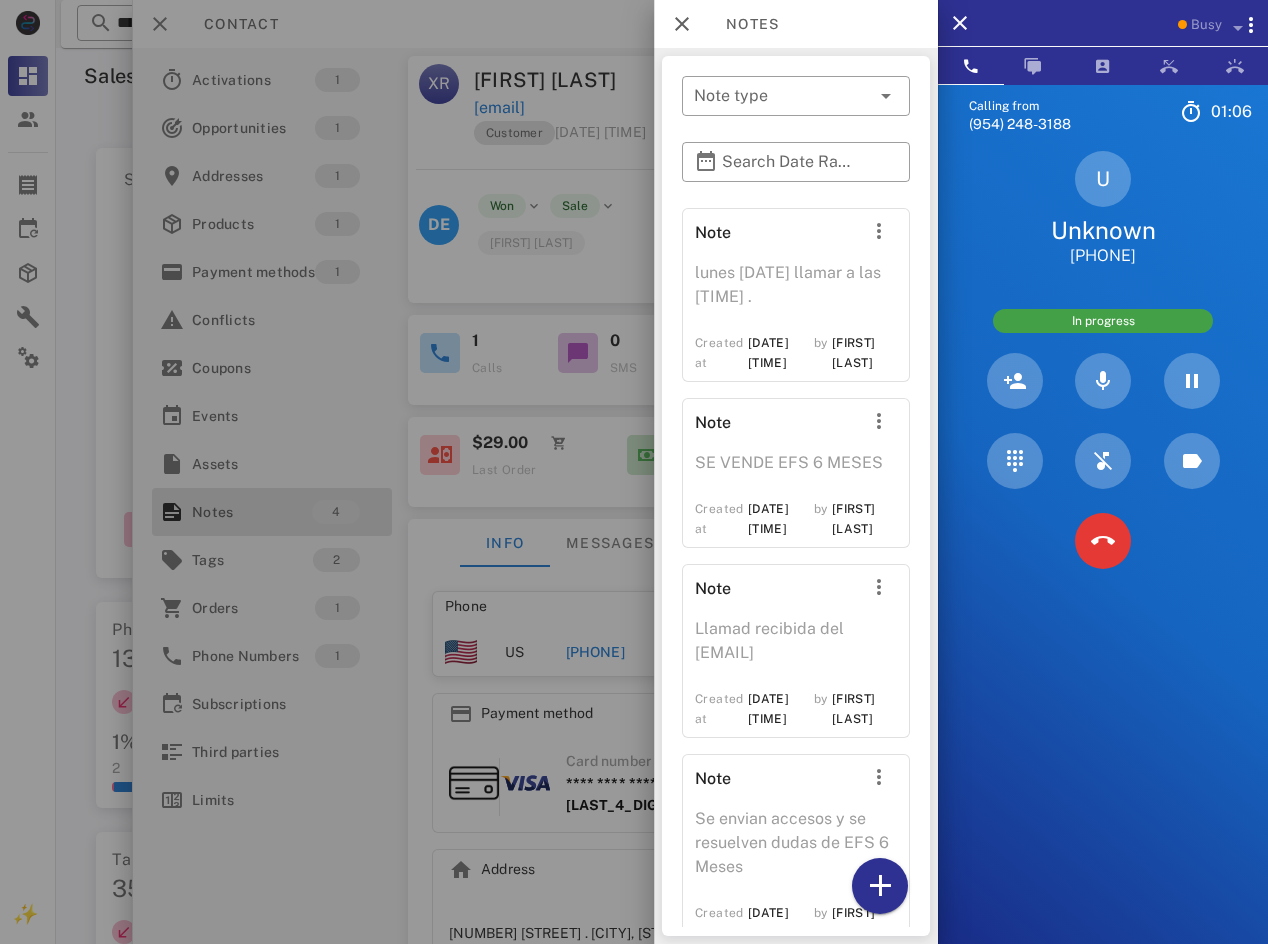 click at bounding box center (634, 472) 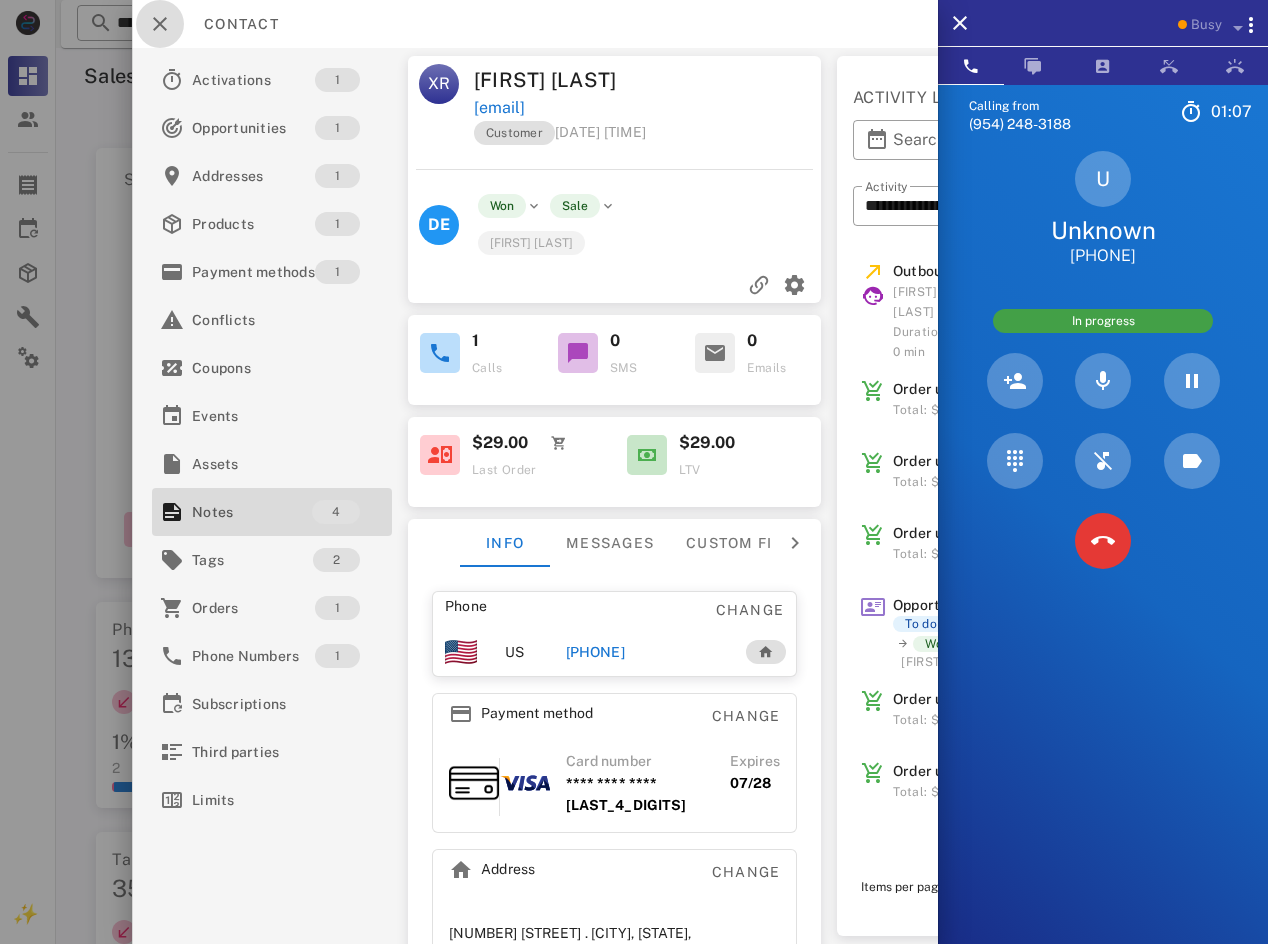 click at bounding box center (160, 24) 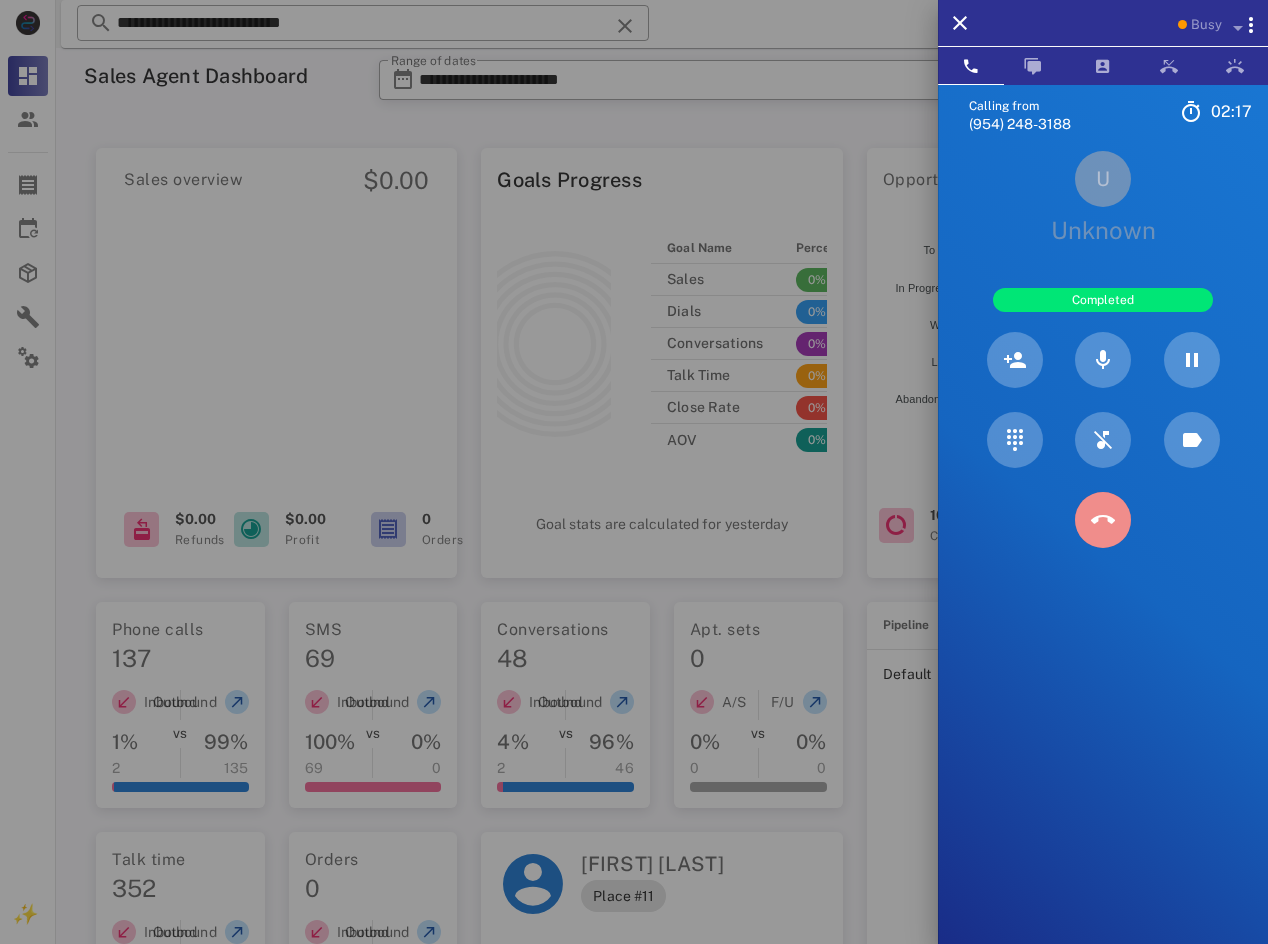 click at bounding box center [1103, 520] 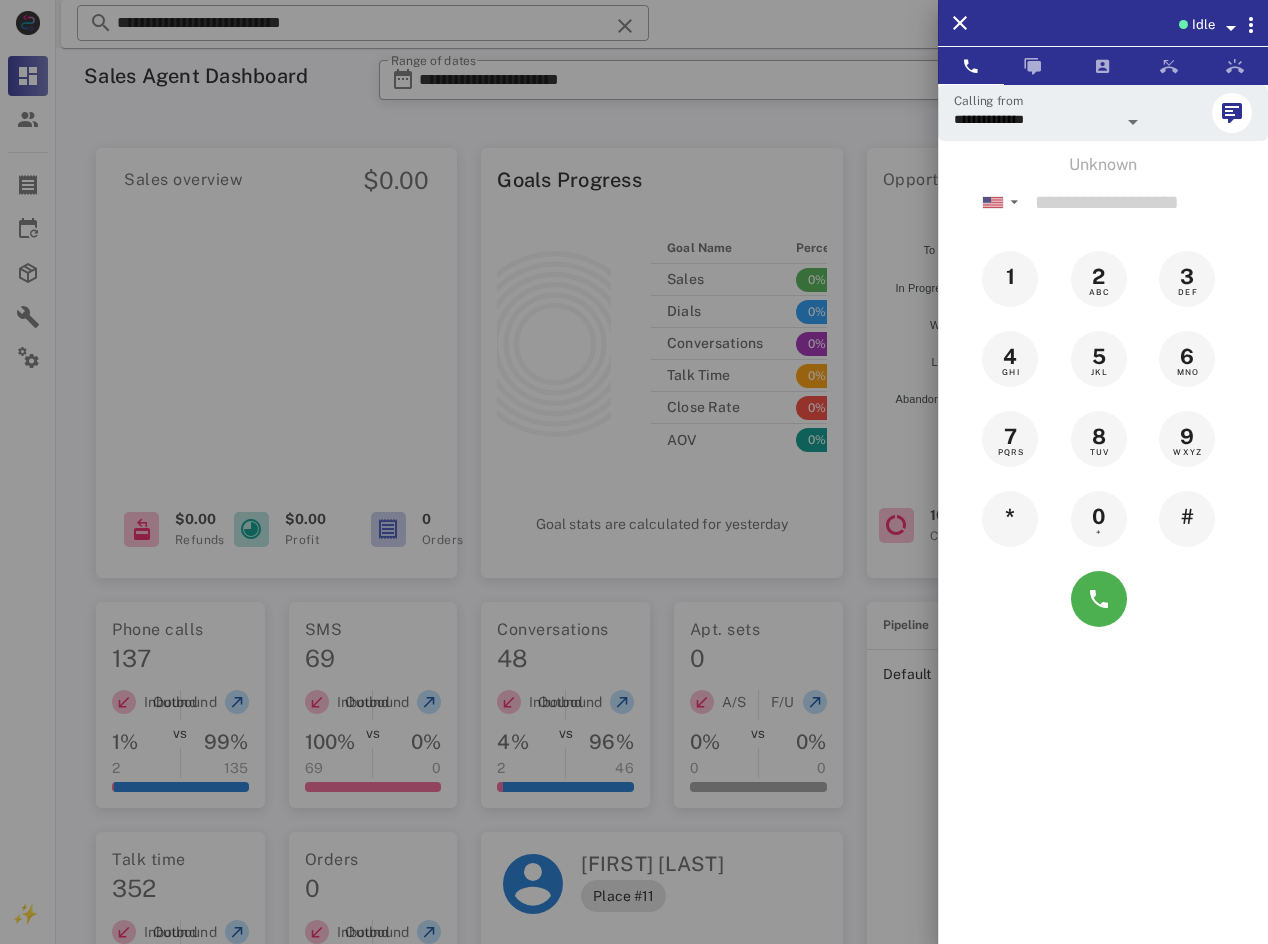 click on "Idle" at bounding box center (1203, 25) 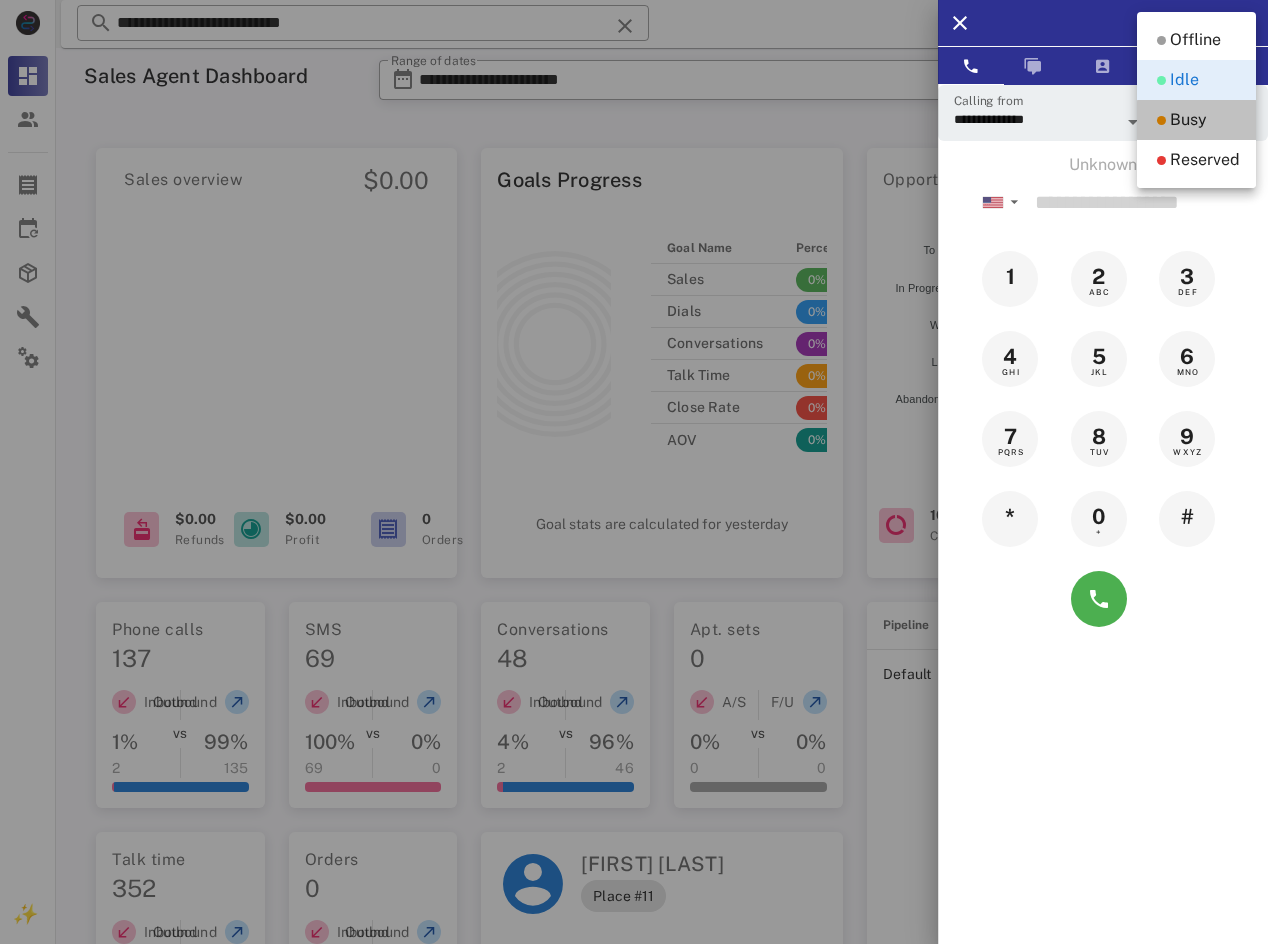 click on "Busy" at bounding box center [1188, 120] 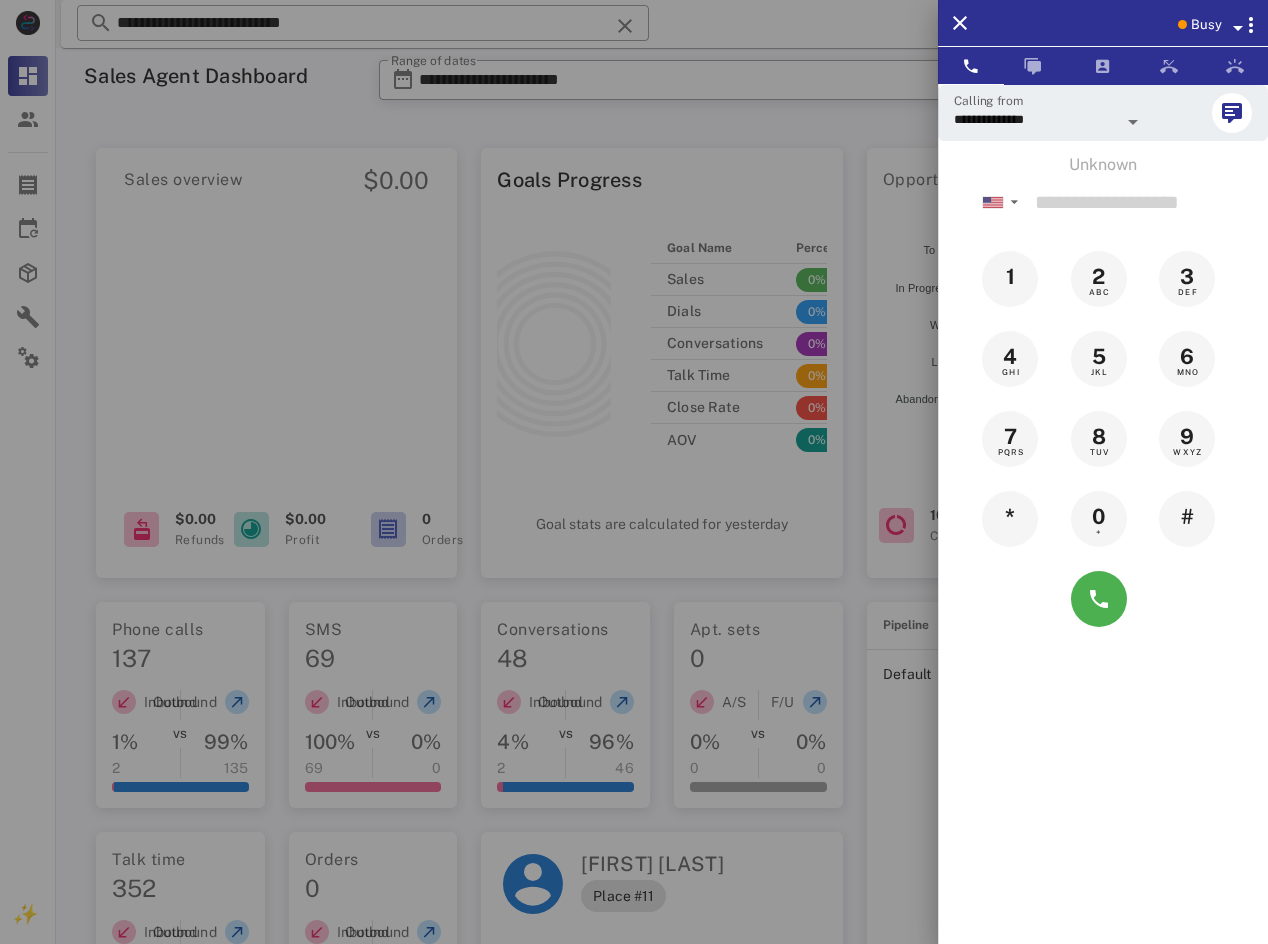 click at bounding box center [634, 472] 